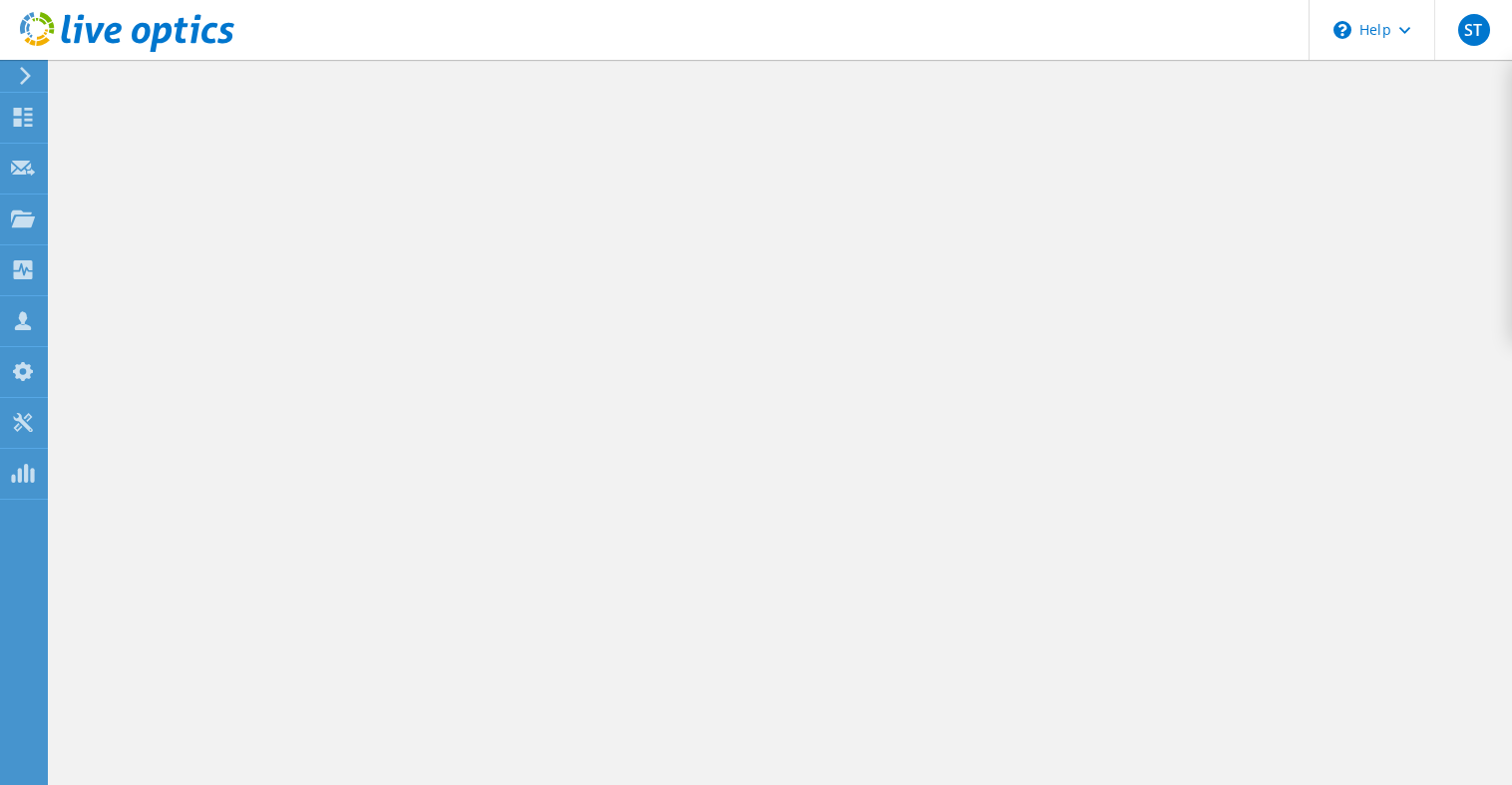 scroll, scrollTop: 0, scrollLeft: 0, axis: both 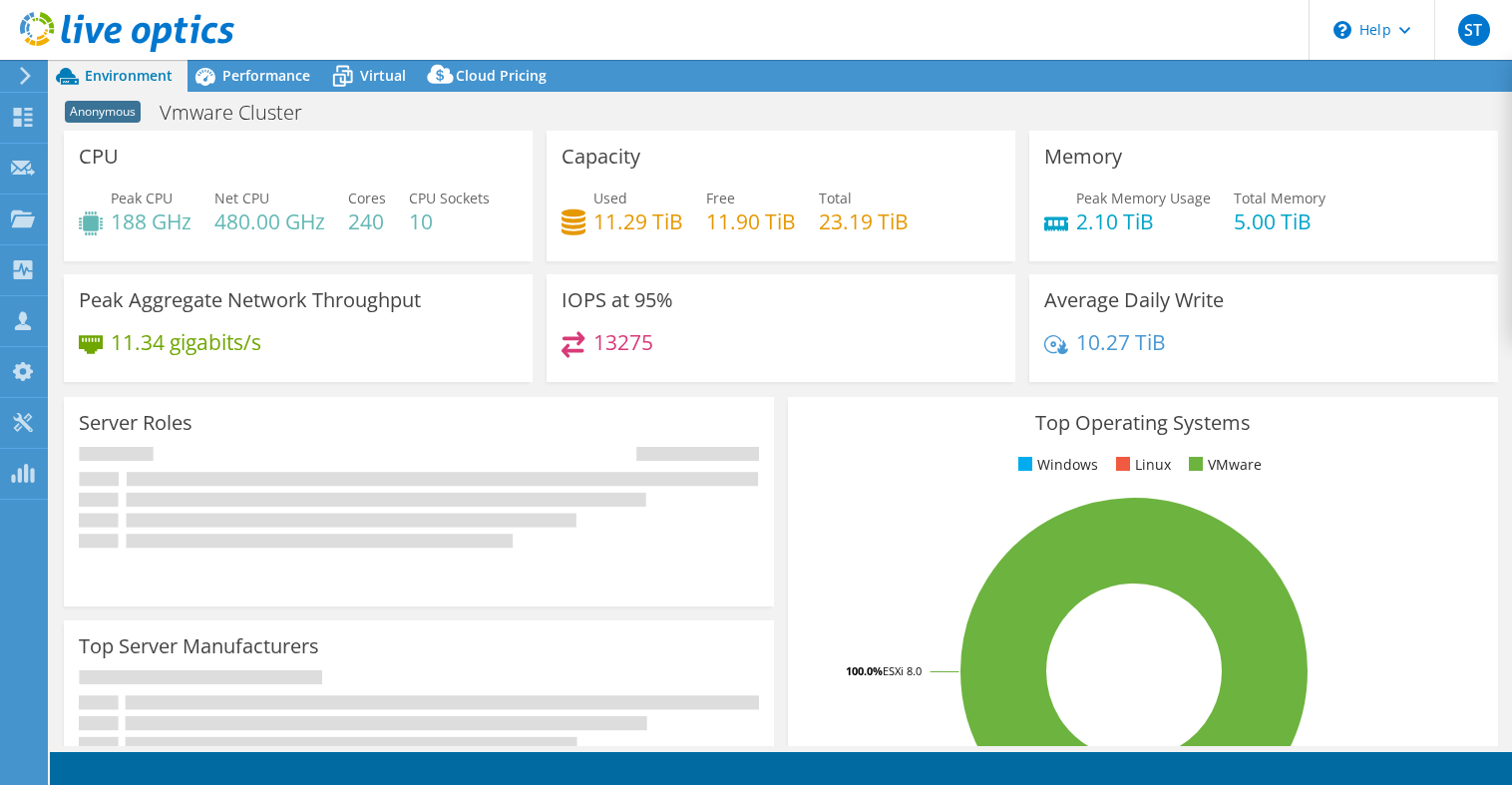 select on "USD" 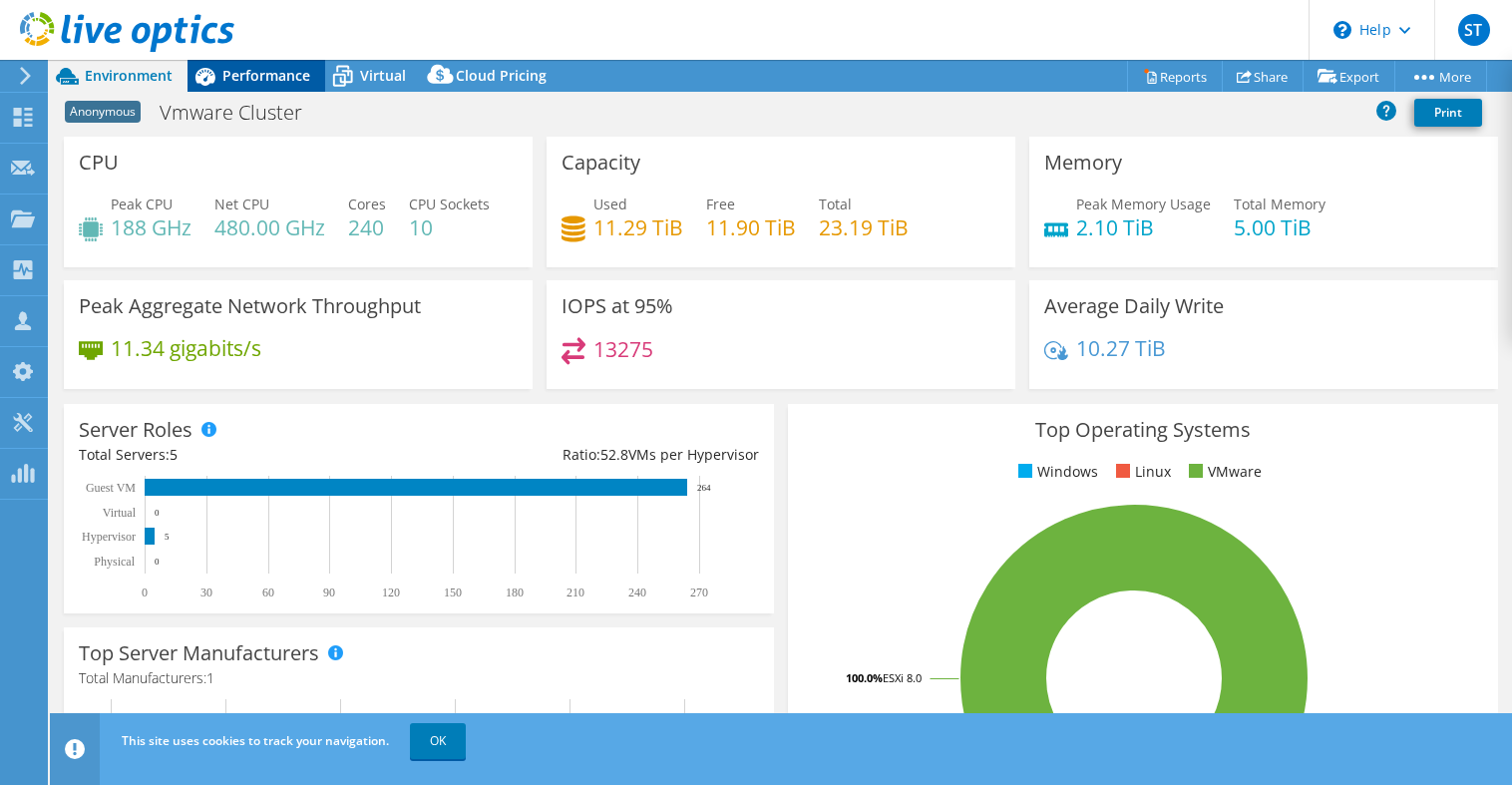click on "Performance" at bounding box center (266, 75) 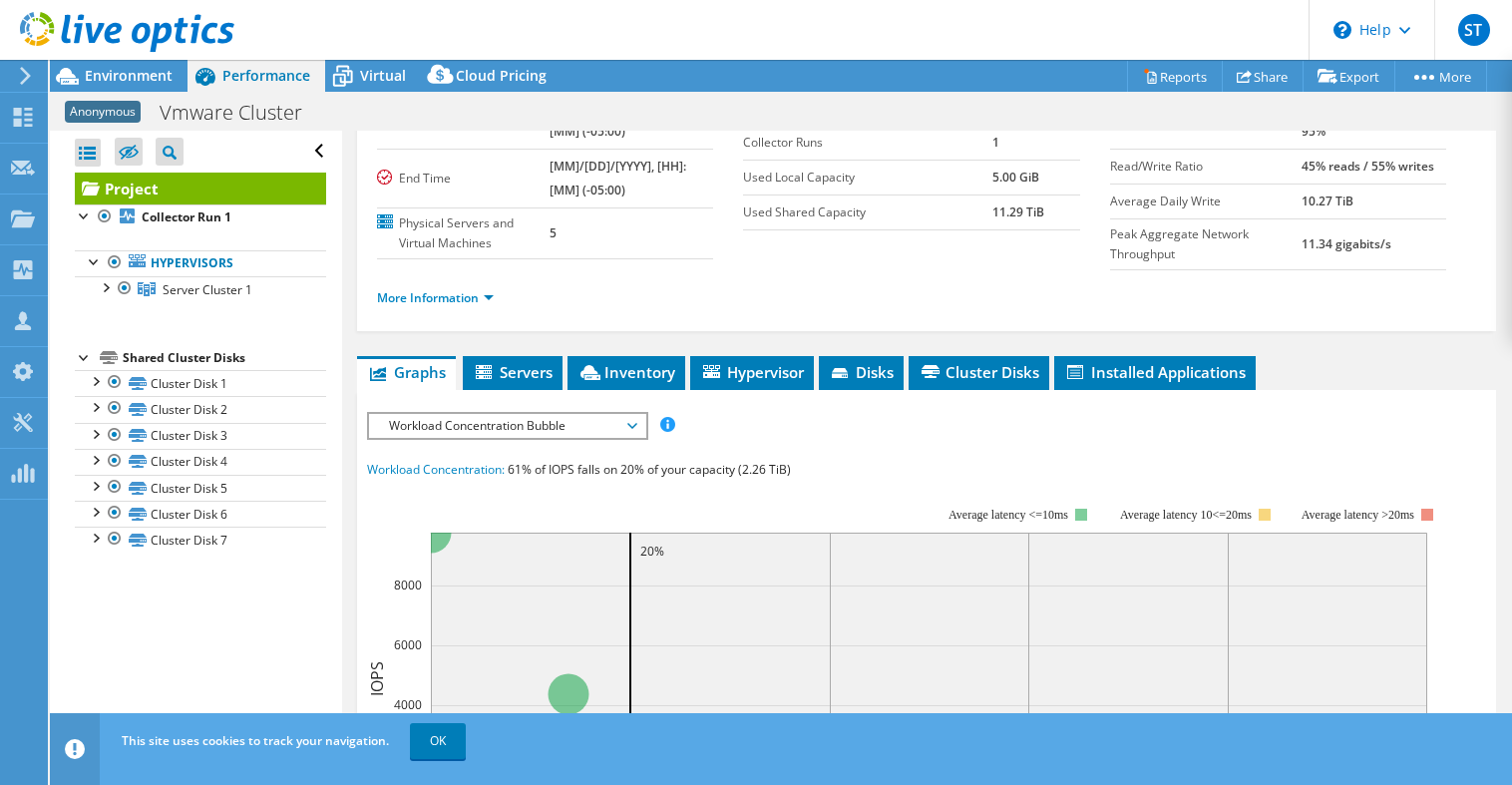 scroll, scrollTop: 299, scrollLeft: 0, axis: vertical 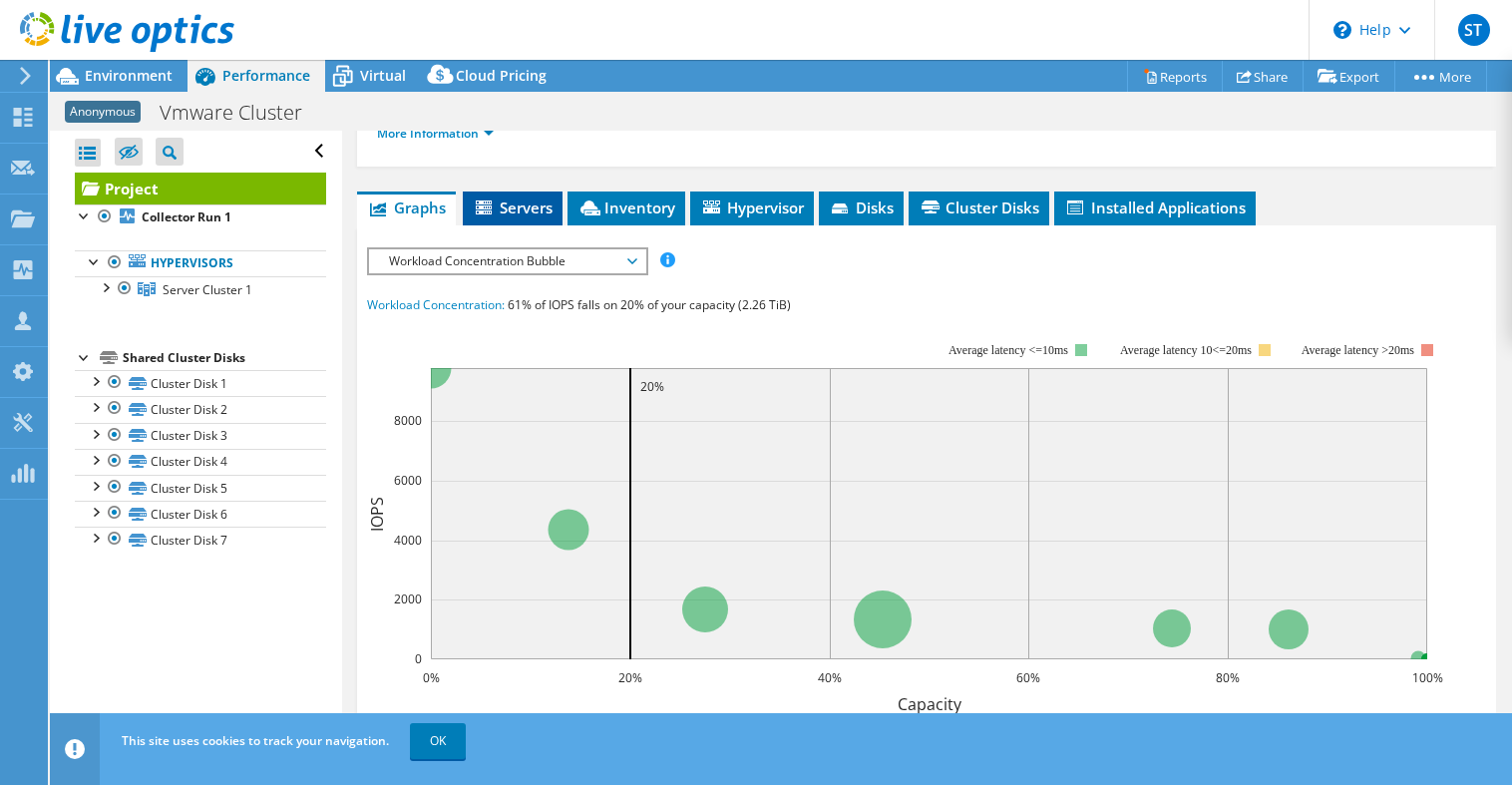 click on "Servers" at bounding box center (513, 207) 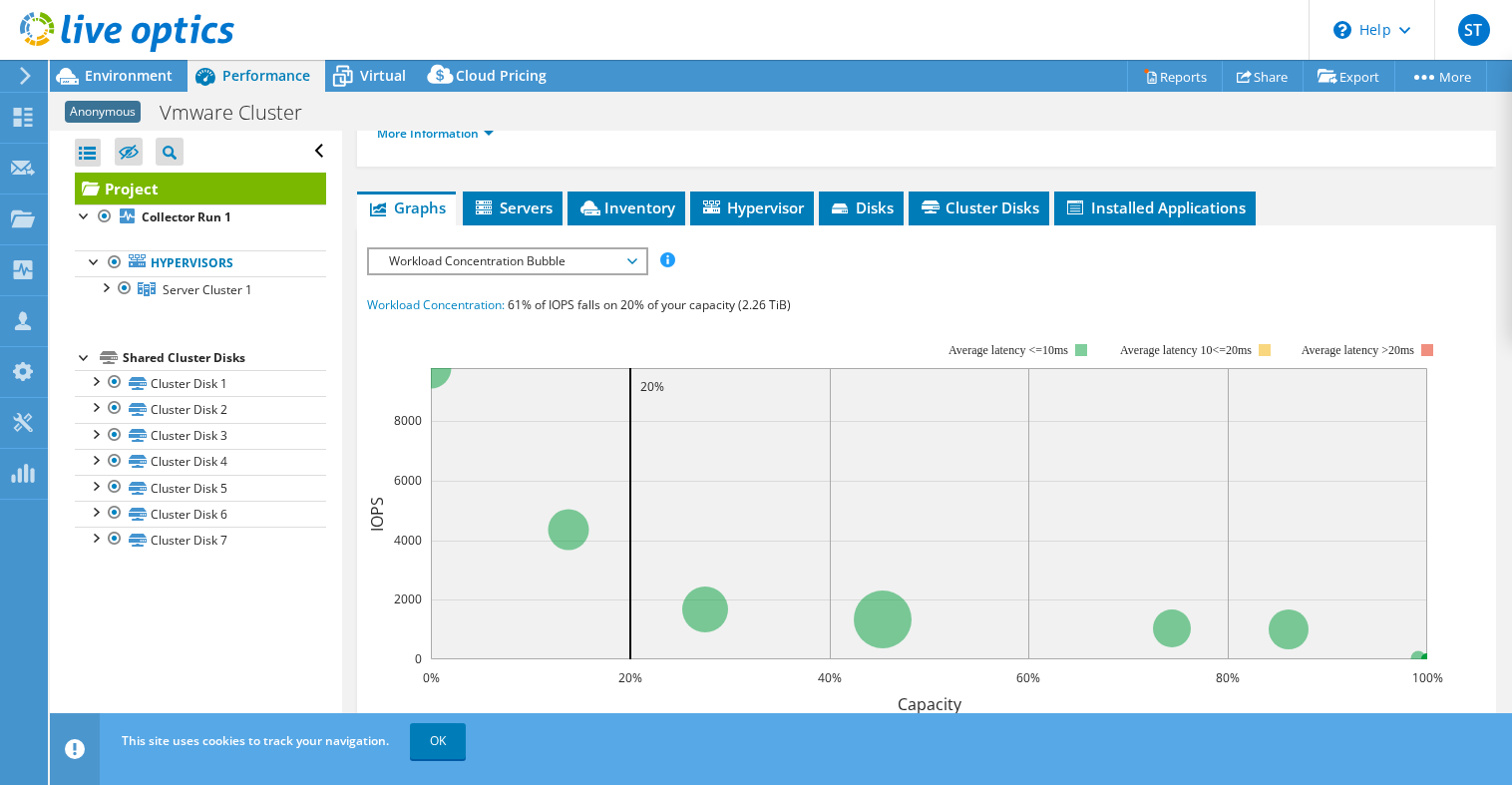 scroll, scrollTop: 276, scrollLeft: 0, axis: vertical 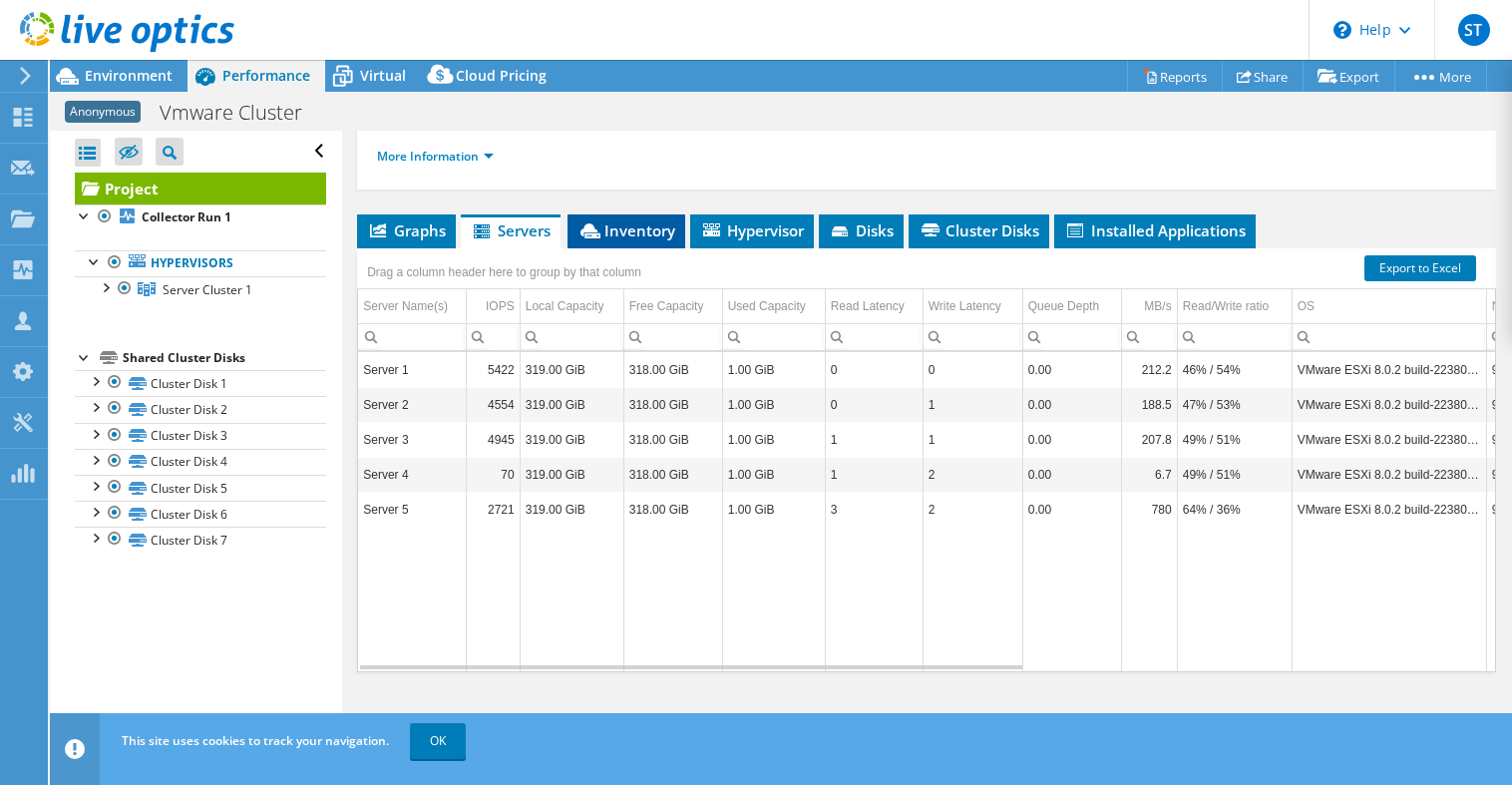 click on "Inventory" at bounding box center [626, 230] 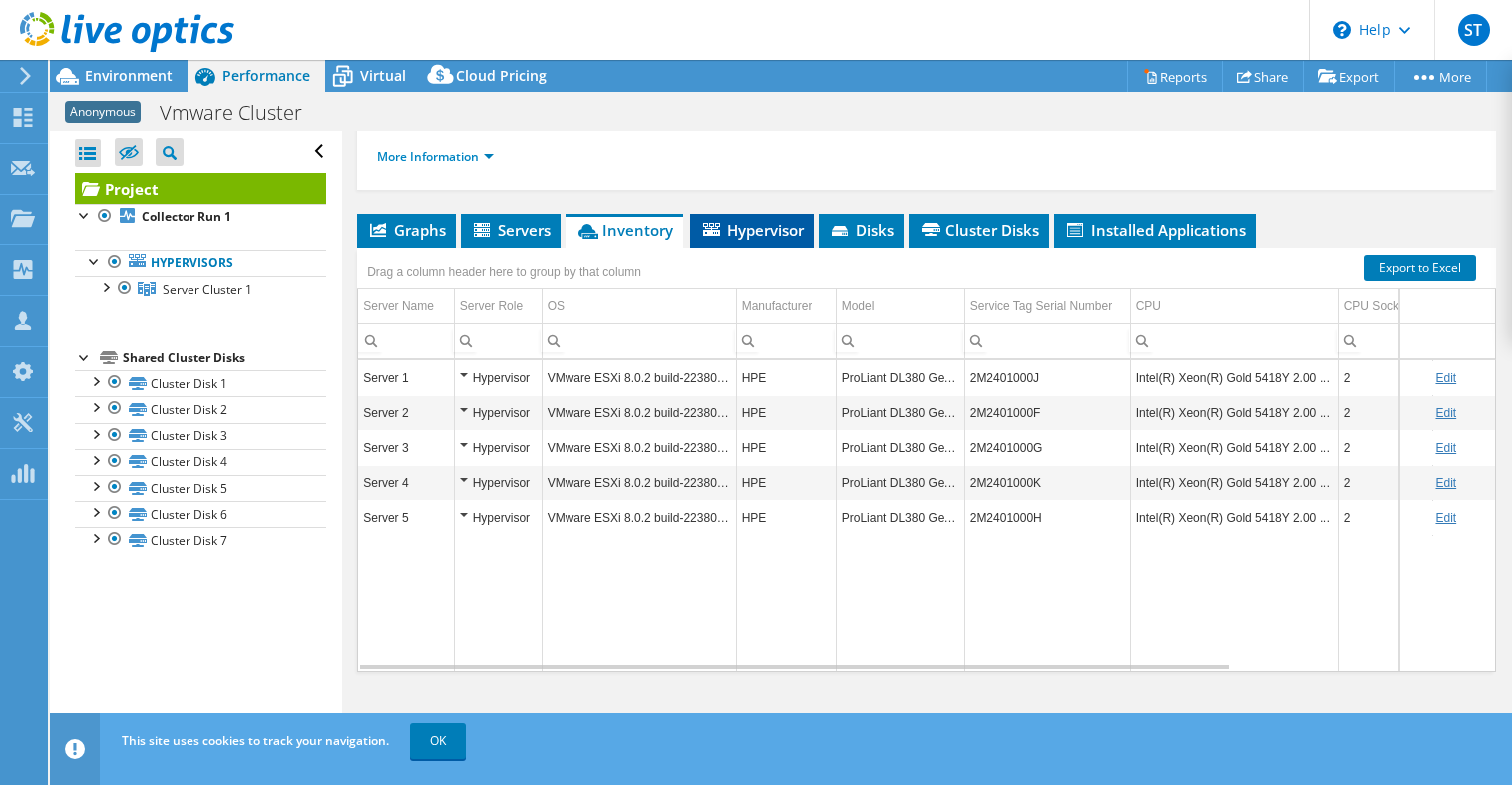 click on "Hypervisor" at bounding box center (752, 230) 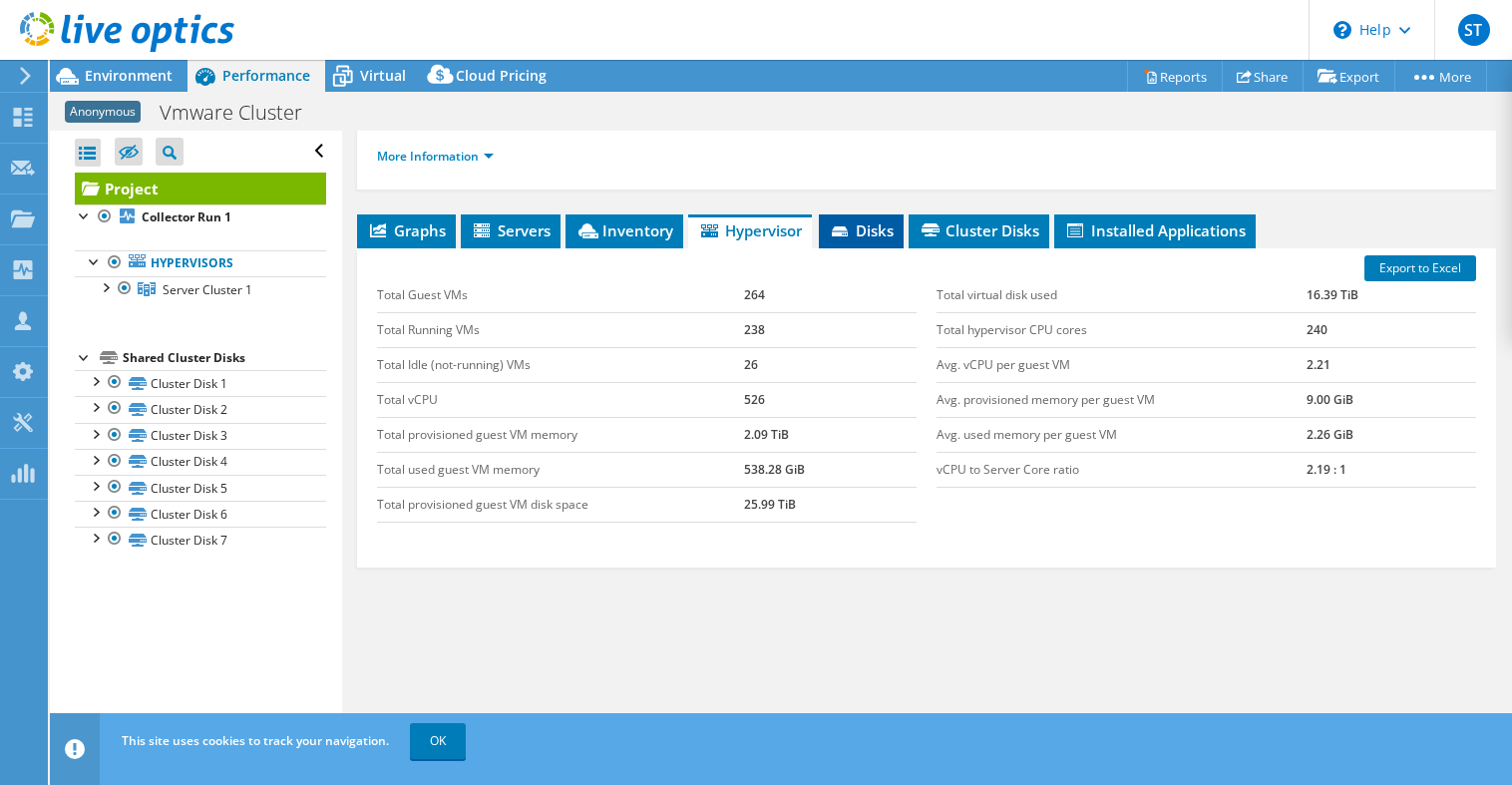 click on "Disks" at bounding box center [861, 230] 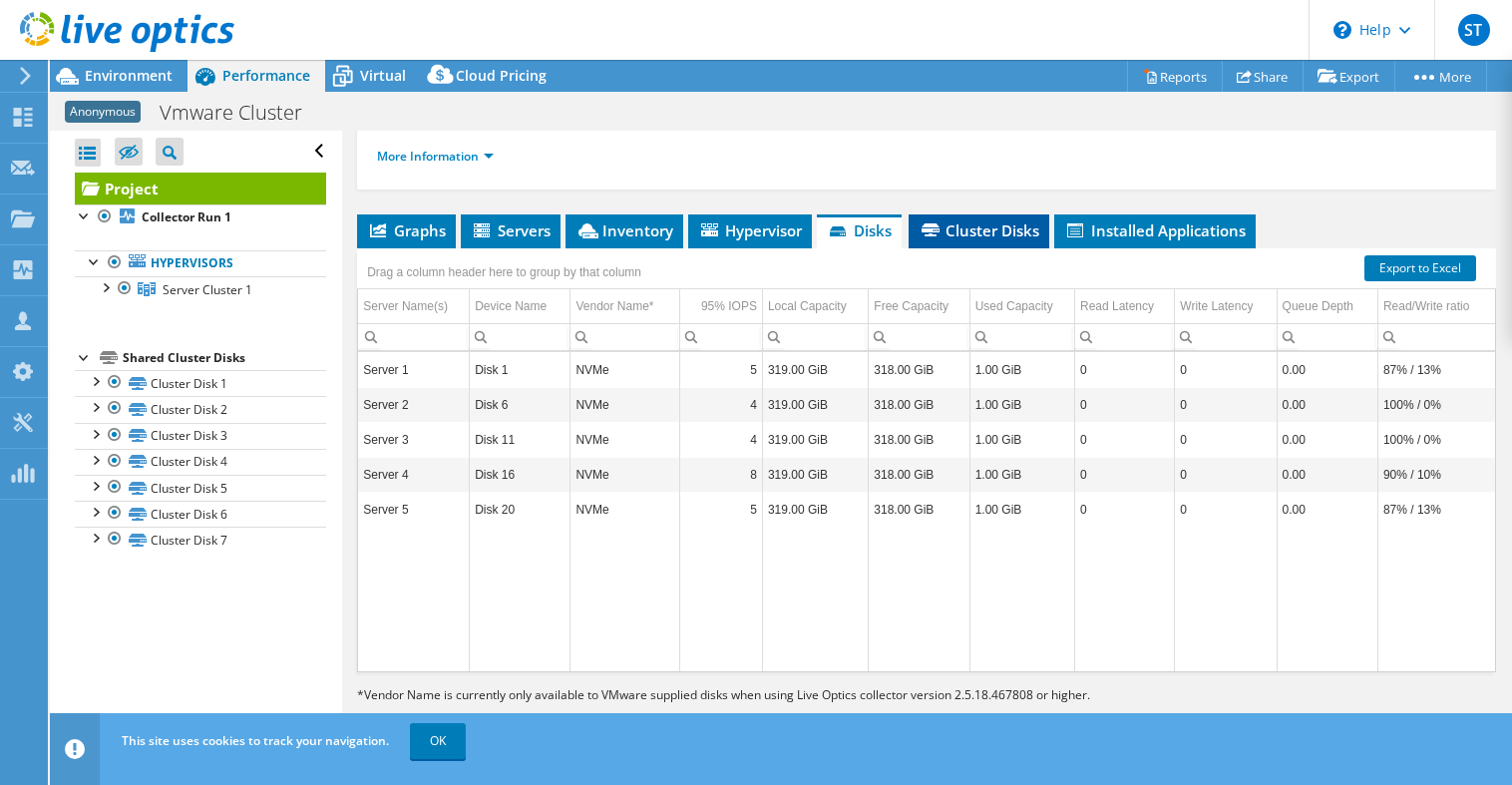 click on "Cluster Disks" at bounding box center (978, 230) 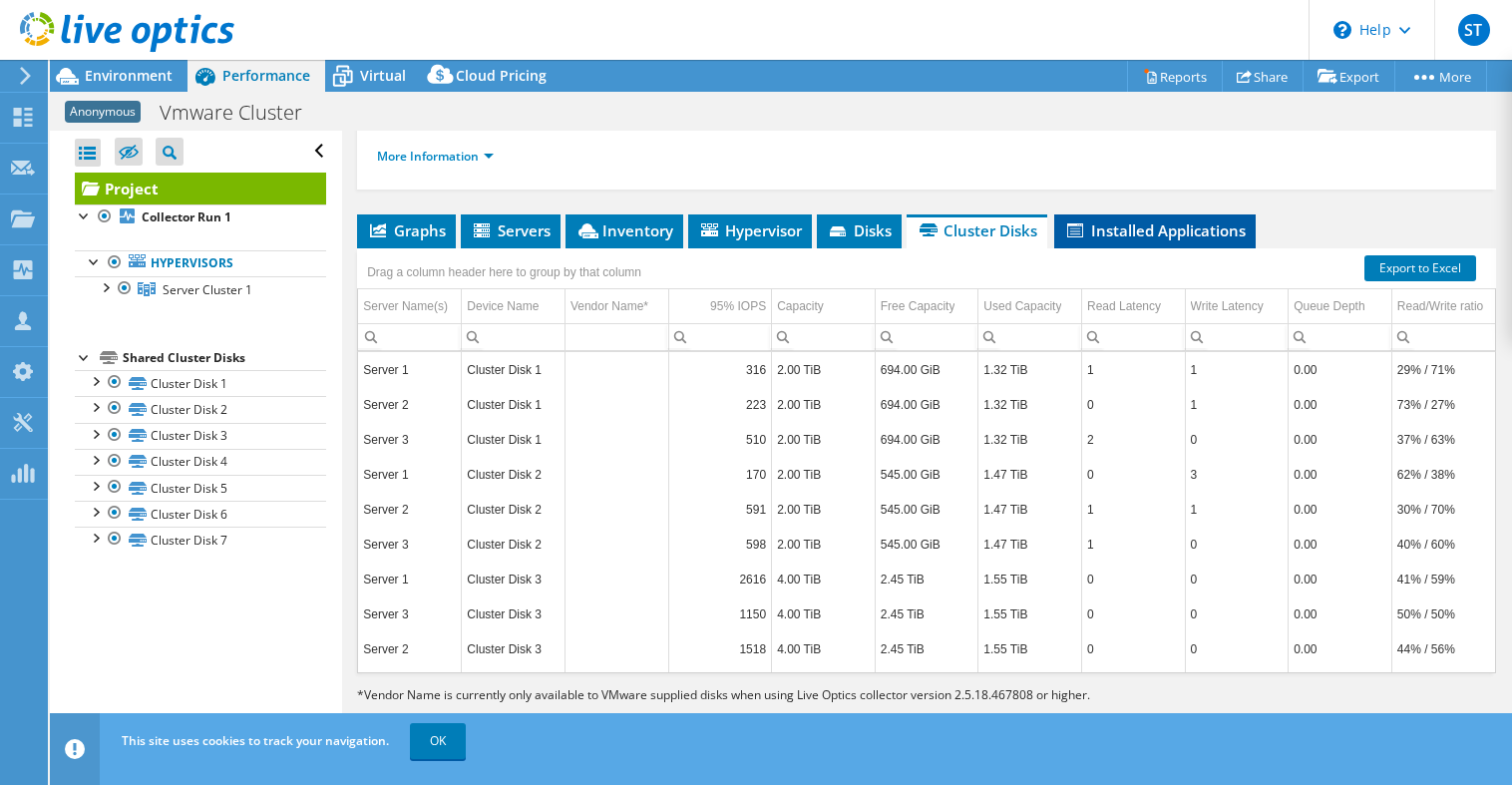 click on "Installed Applications" at bounding box center [1155, 230] 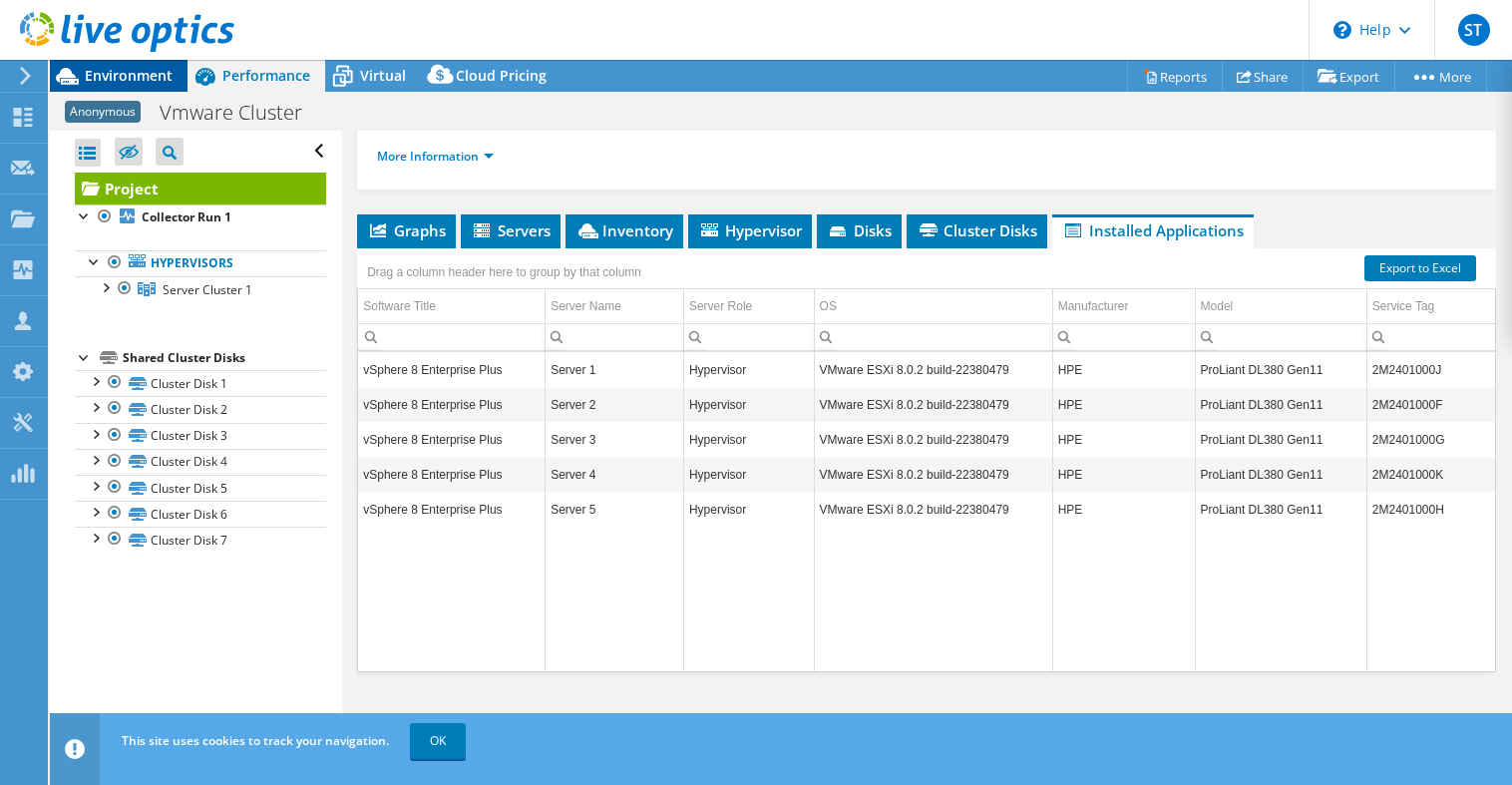 click on "Environment" at bounding box center [129, 75] 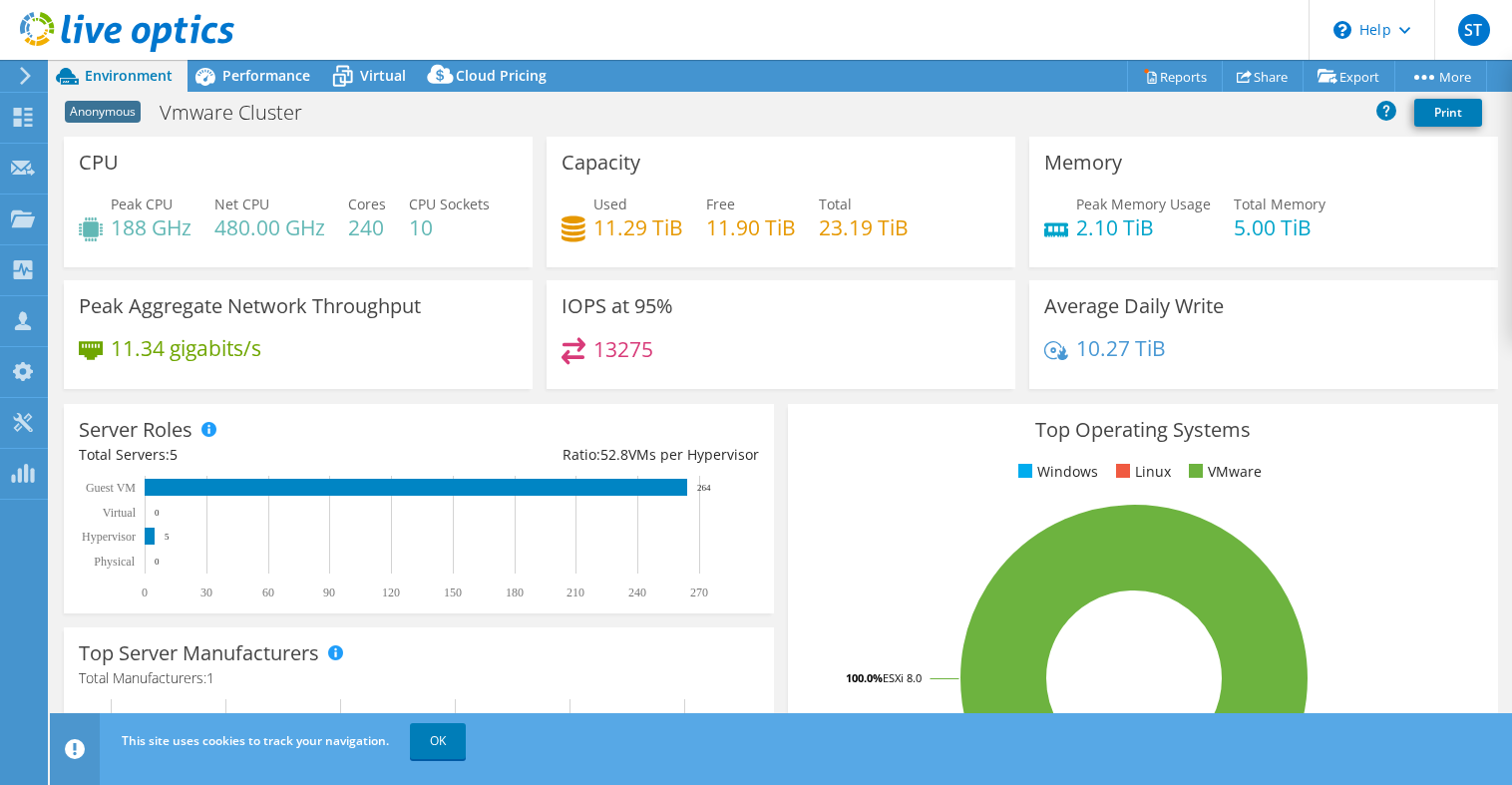 scroll, scrollTop: 0, scrollLeft: 0, axis: both 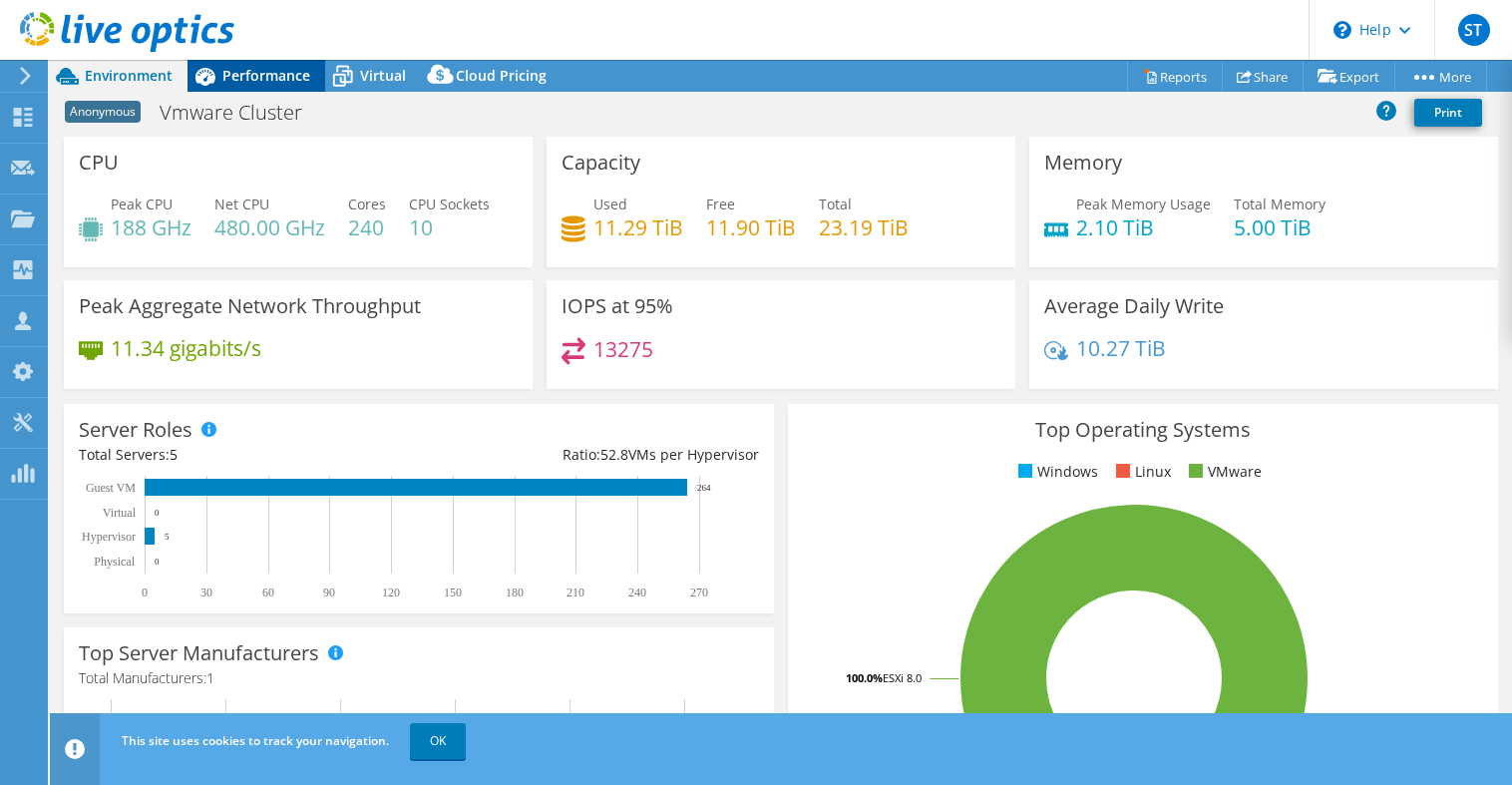click on "Performance" at bounding box center (266, 75) 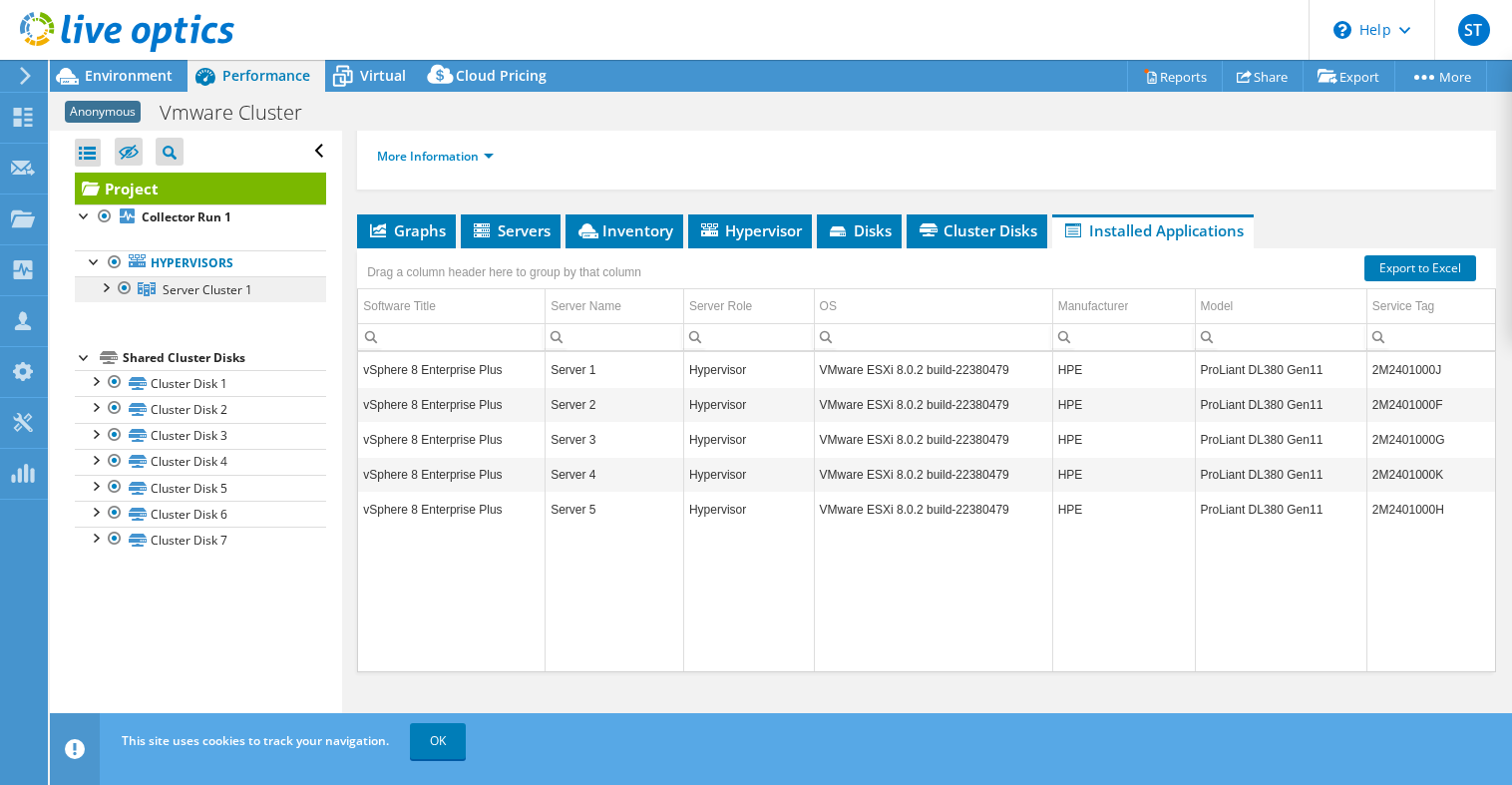 click on "Server Cluster 1" at bounding box center [207, 289] 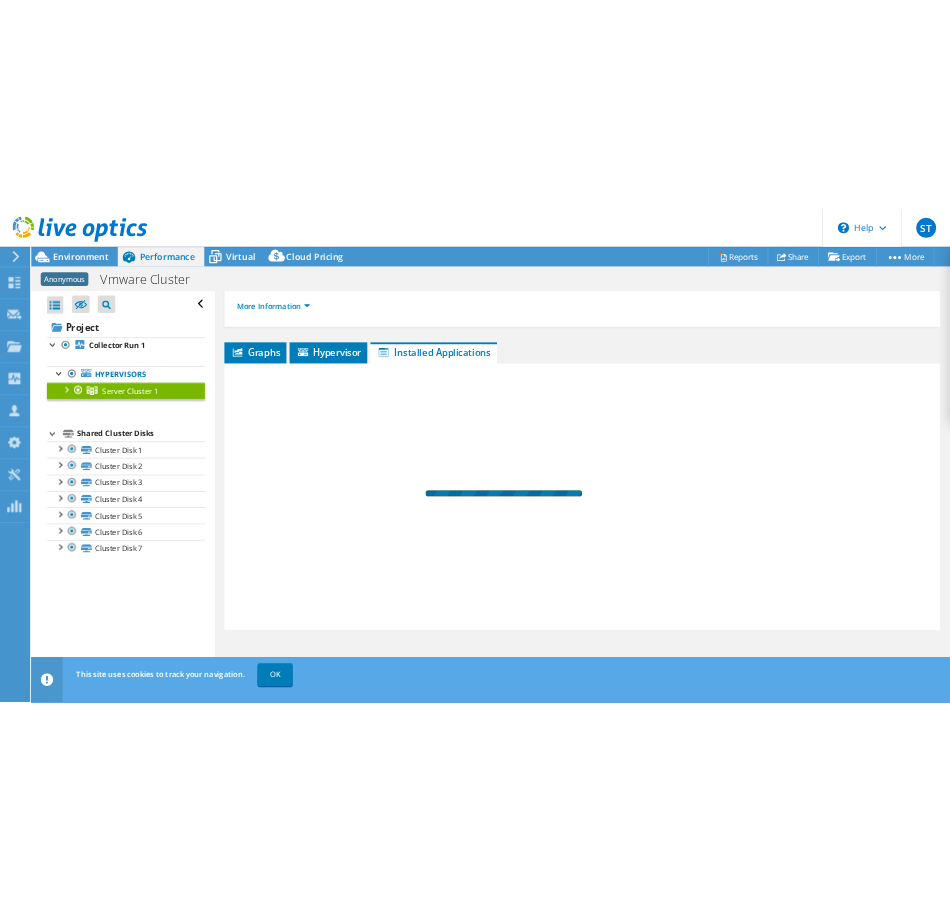 scroll, scrollTop: 207, scrollLeft: 0, axis: vertical 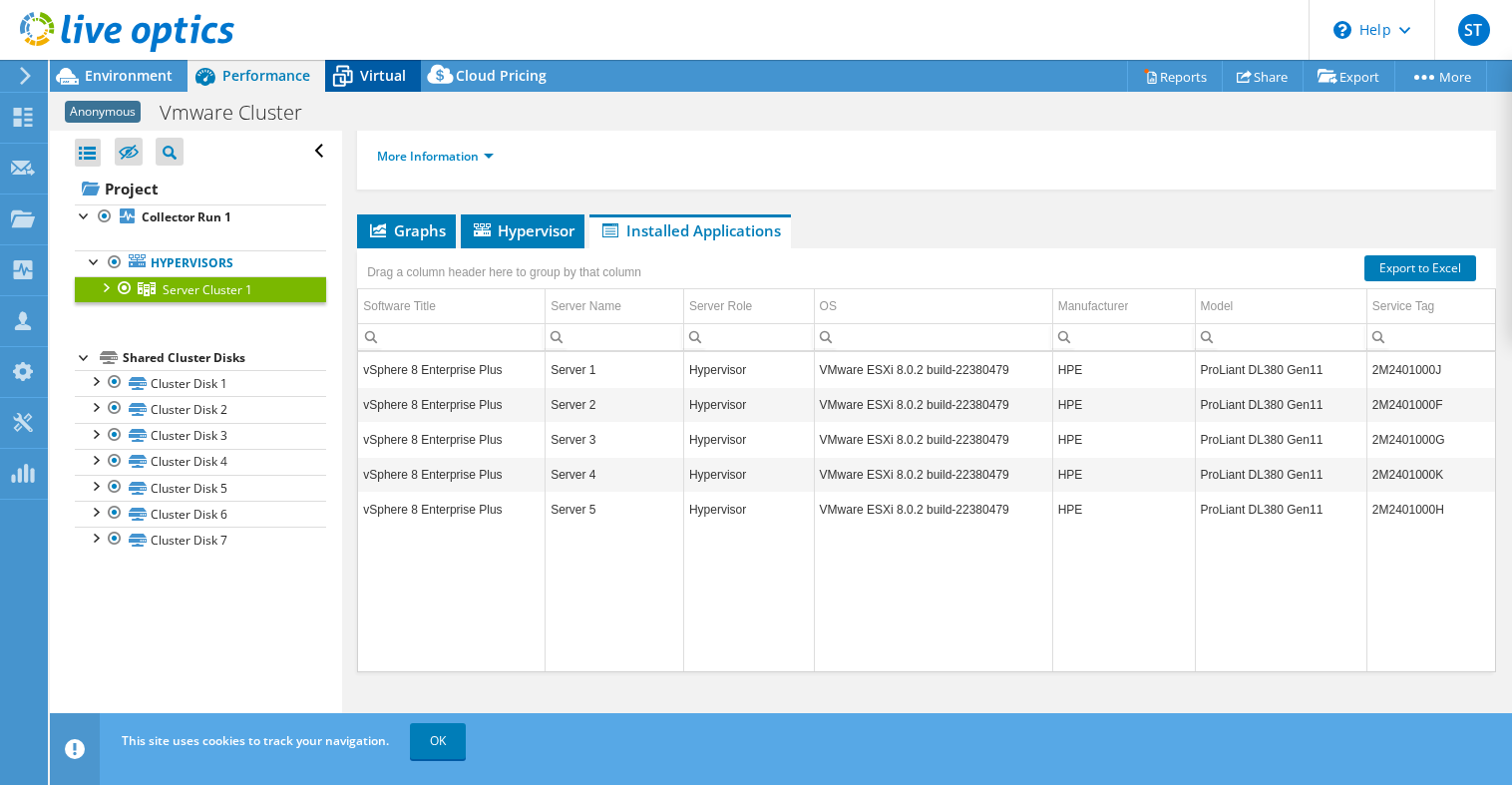click 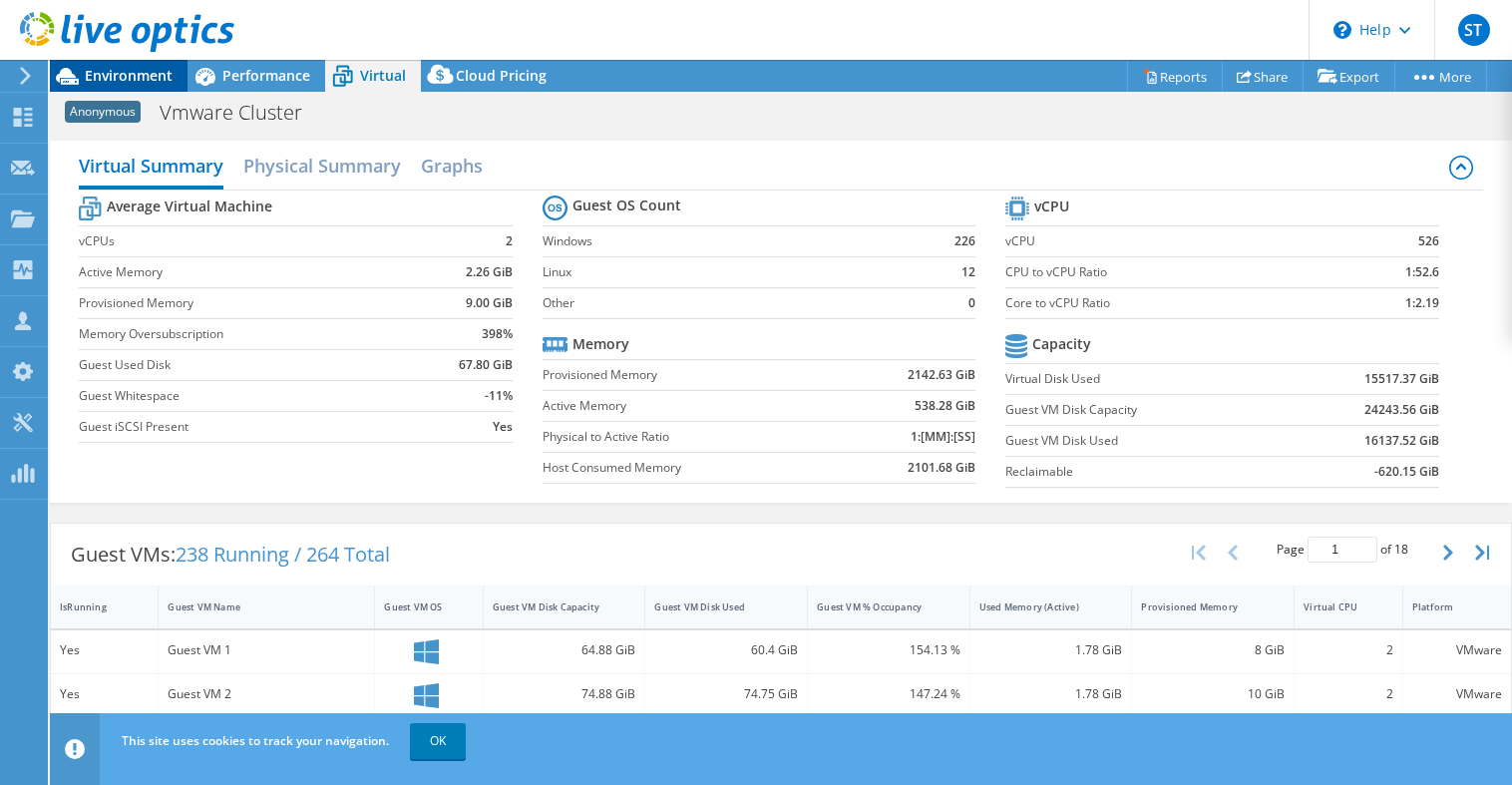 click on "Environment" at bounding box center [129, 75] 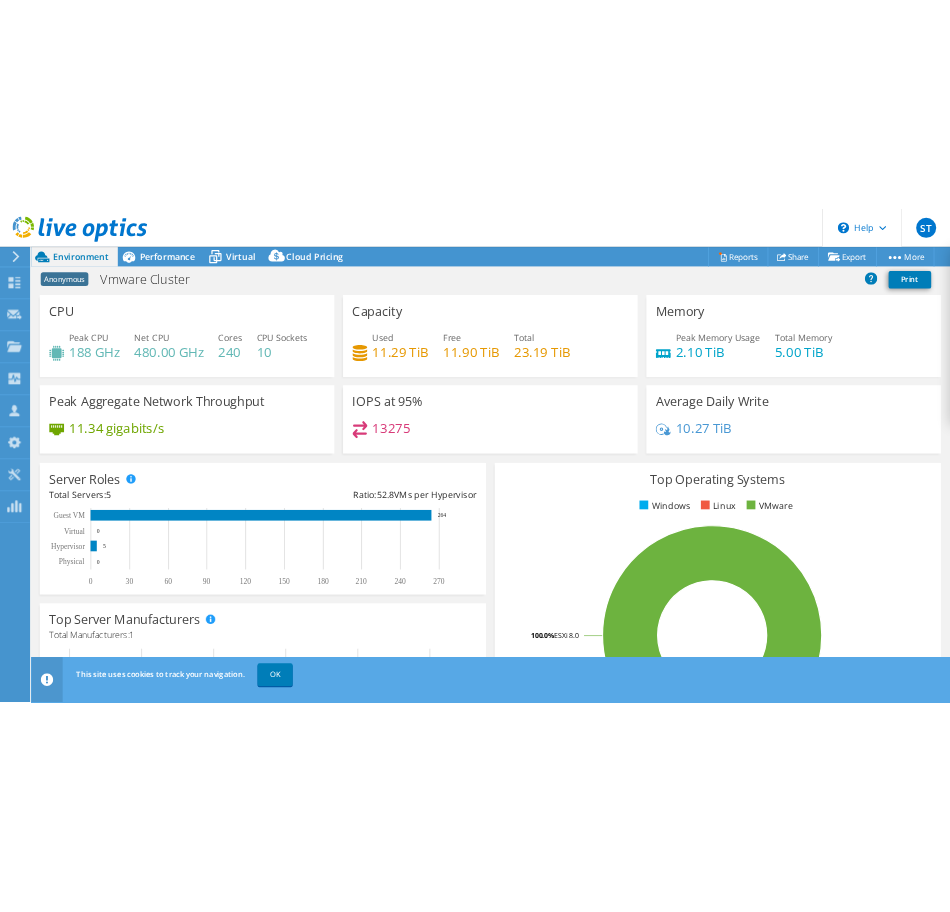 scroll, scrollTop: 192, scrollLeft: 0, axis: vertical 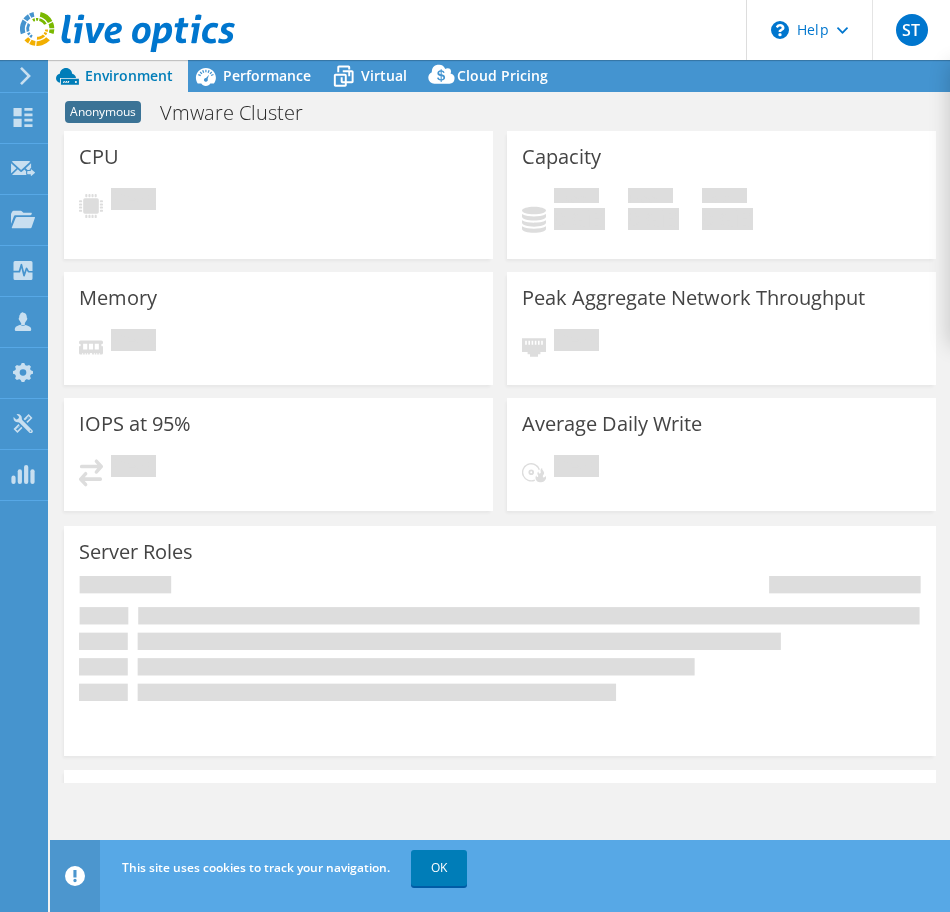 select on "USD" 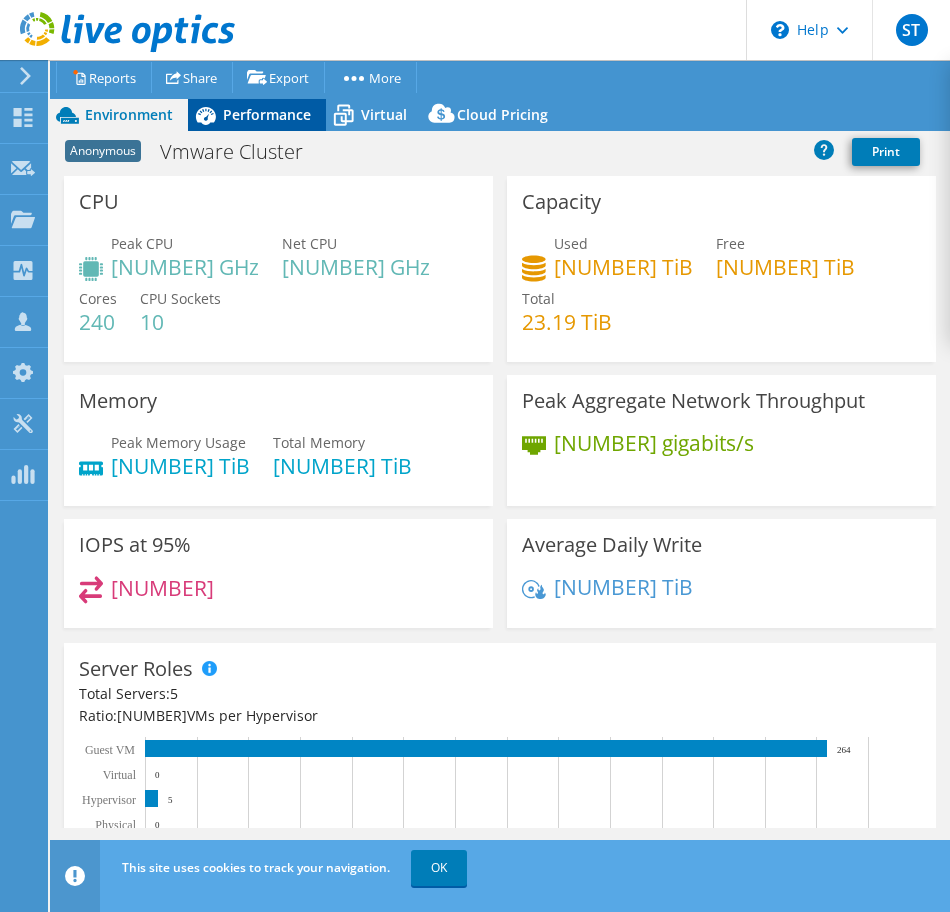click on "Performance" at bounding box center (267, 114) 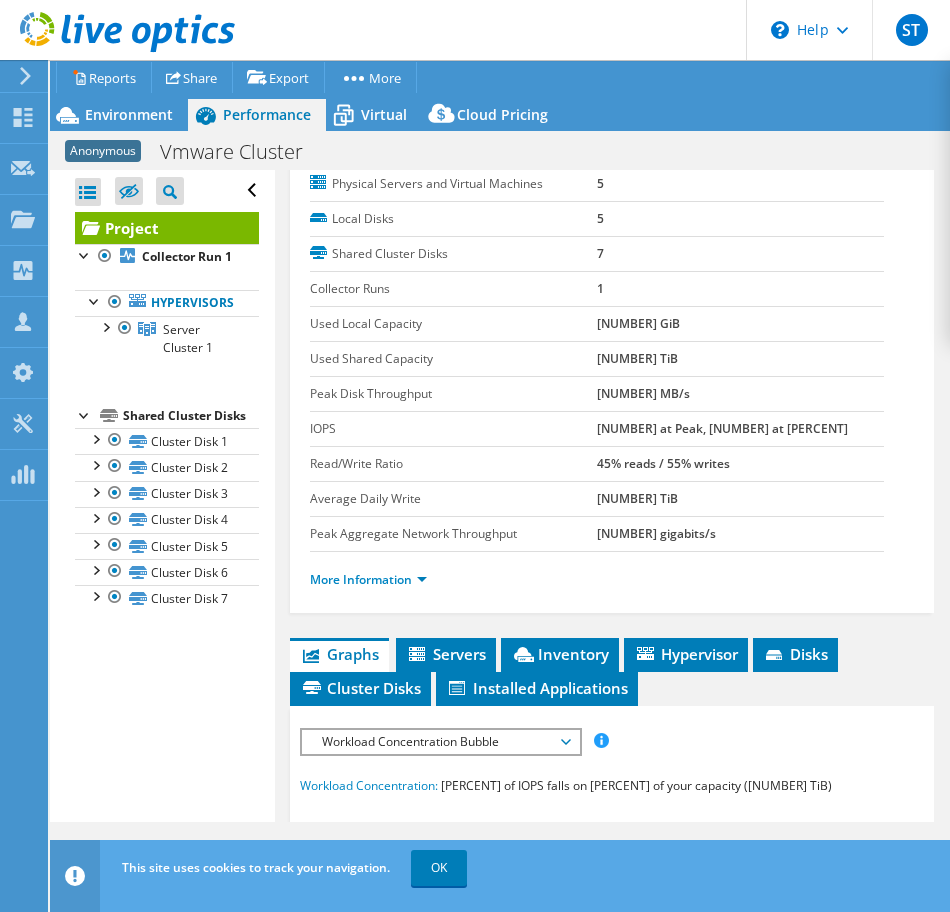 scroll, scrollTop: 200, scrollLeft: 0, axis: vertical 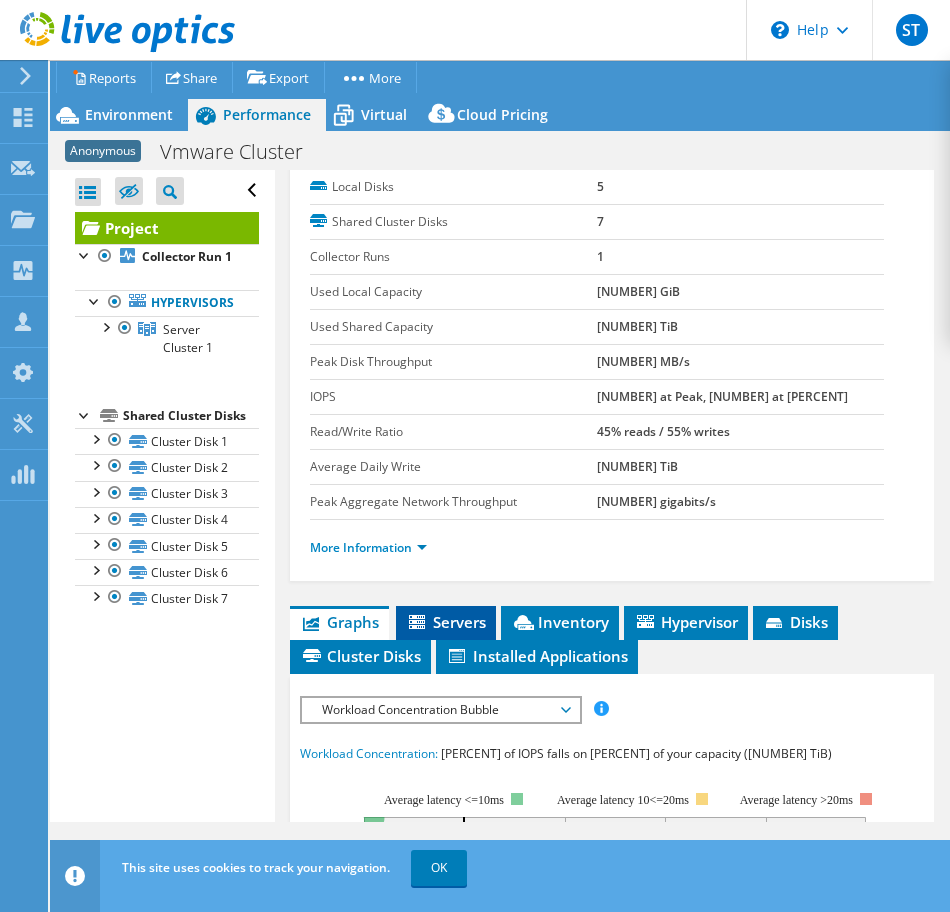 click on "Servers" at bounding box center (446, 622) 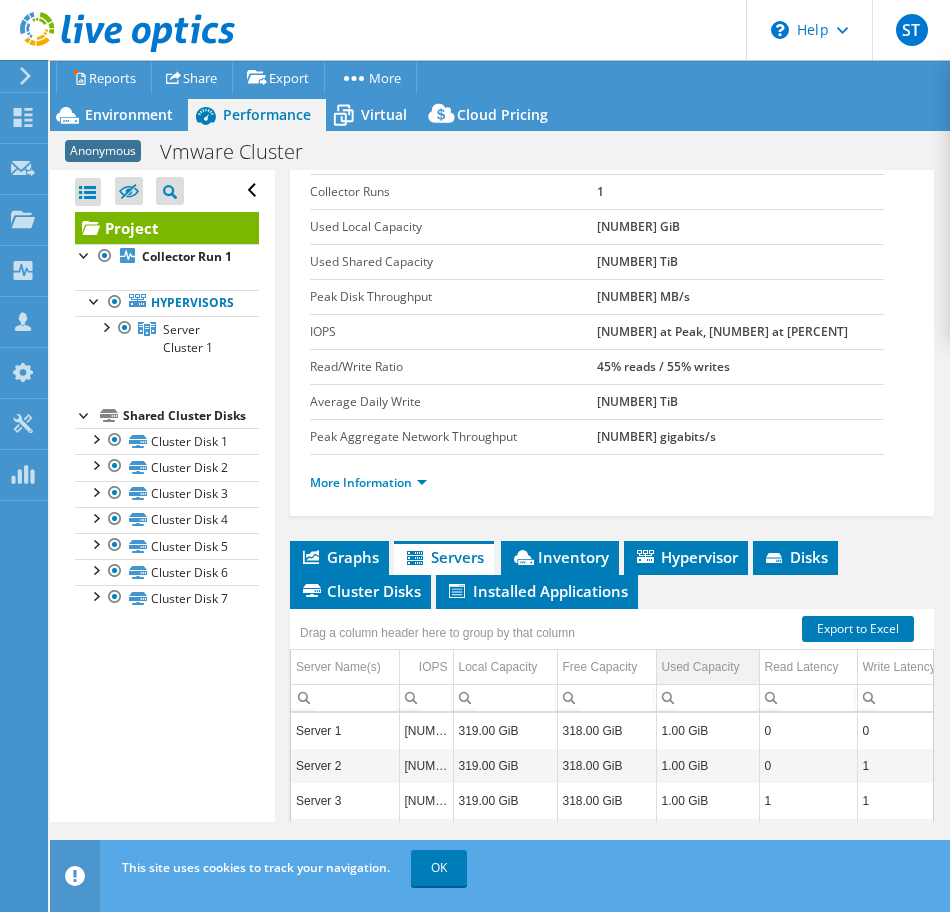 scroll, scrollTop: 300, scrollLeft: 0, axis: vertical 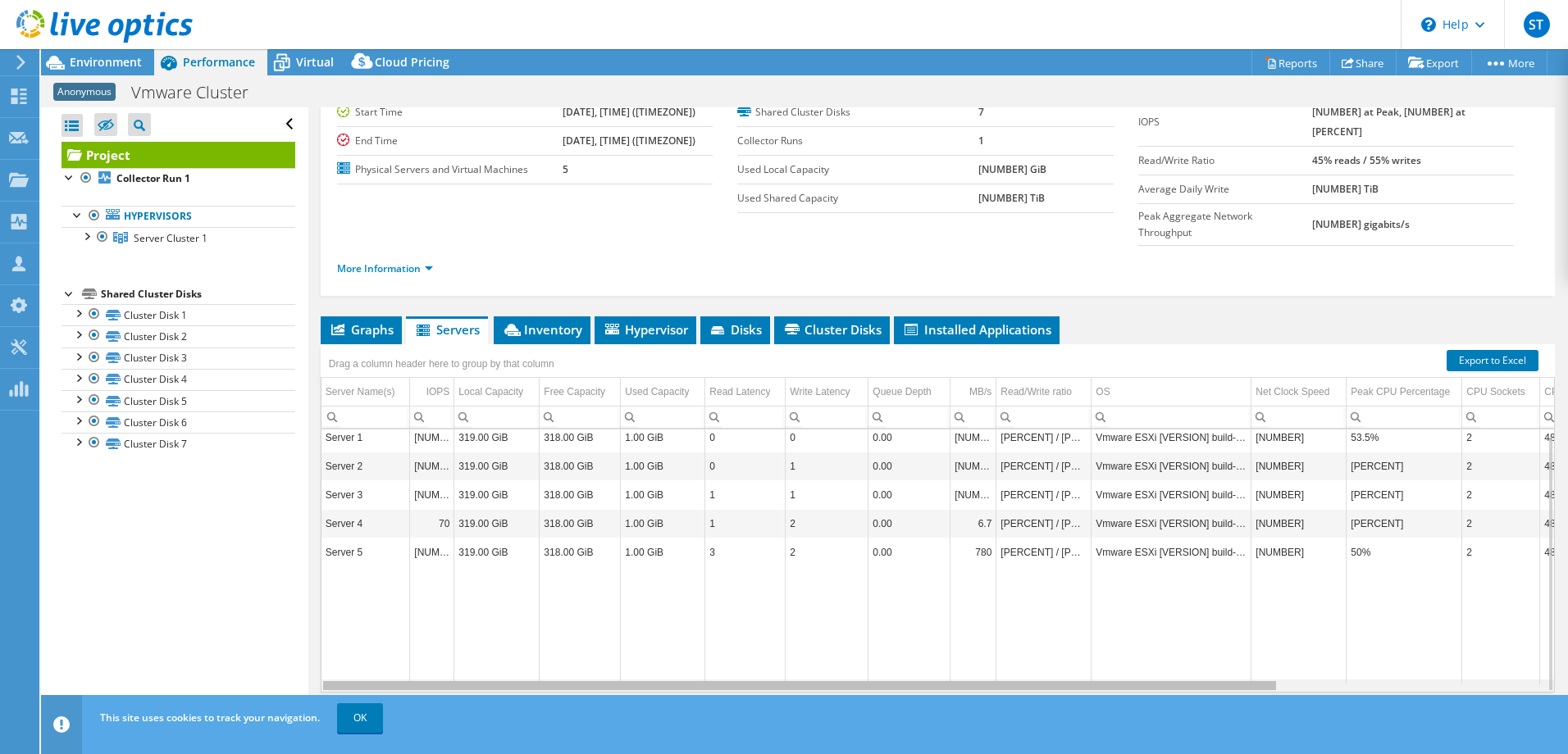 drag, startPoint x: 928, startPoint y: 654, endPoint x: 668, endPoint y: 730, distance: 270.88005 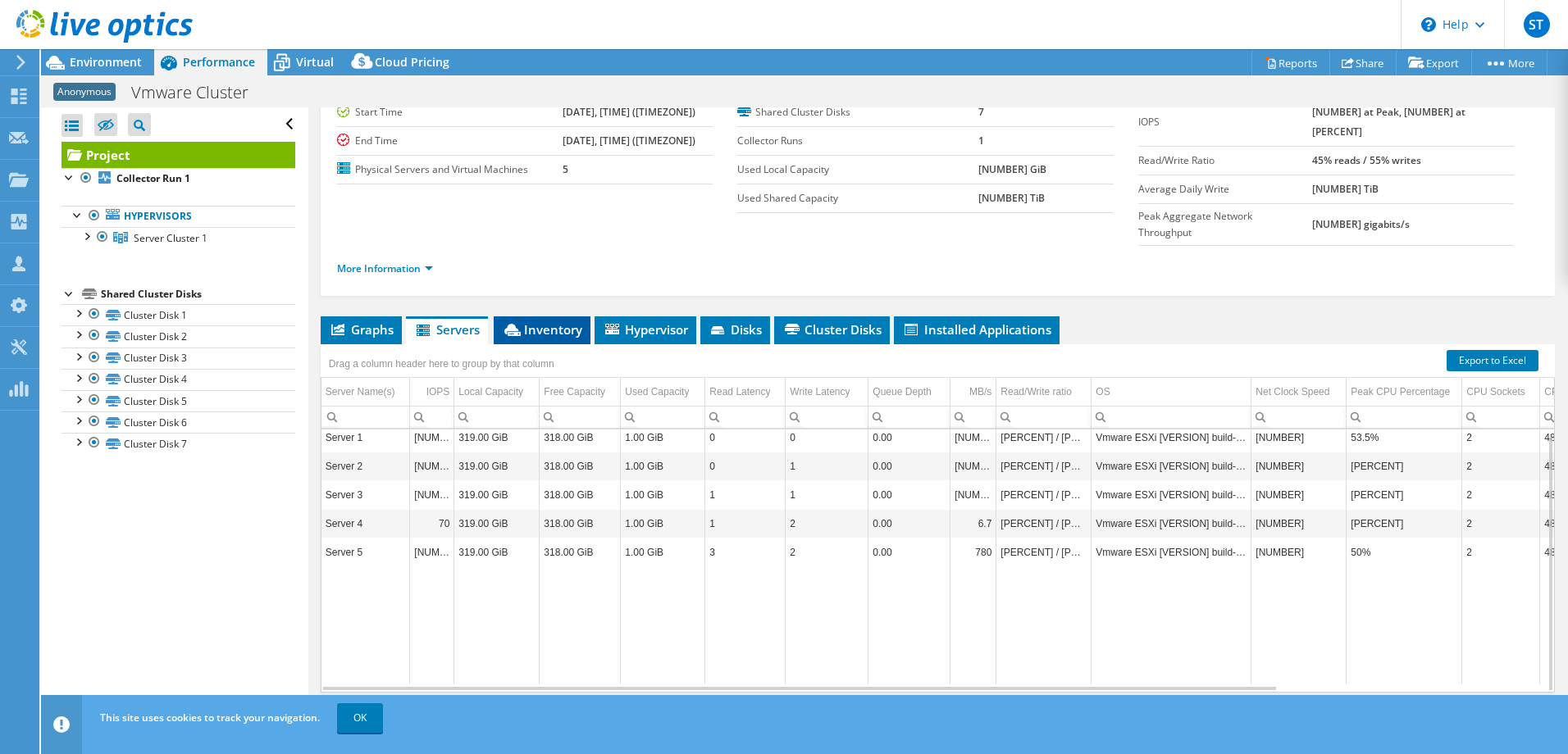 click on "Inventory" at bounding box center (542, 329) 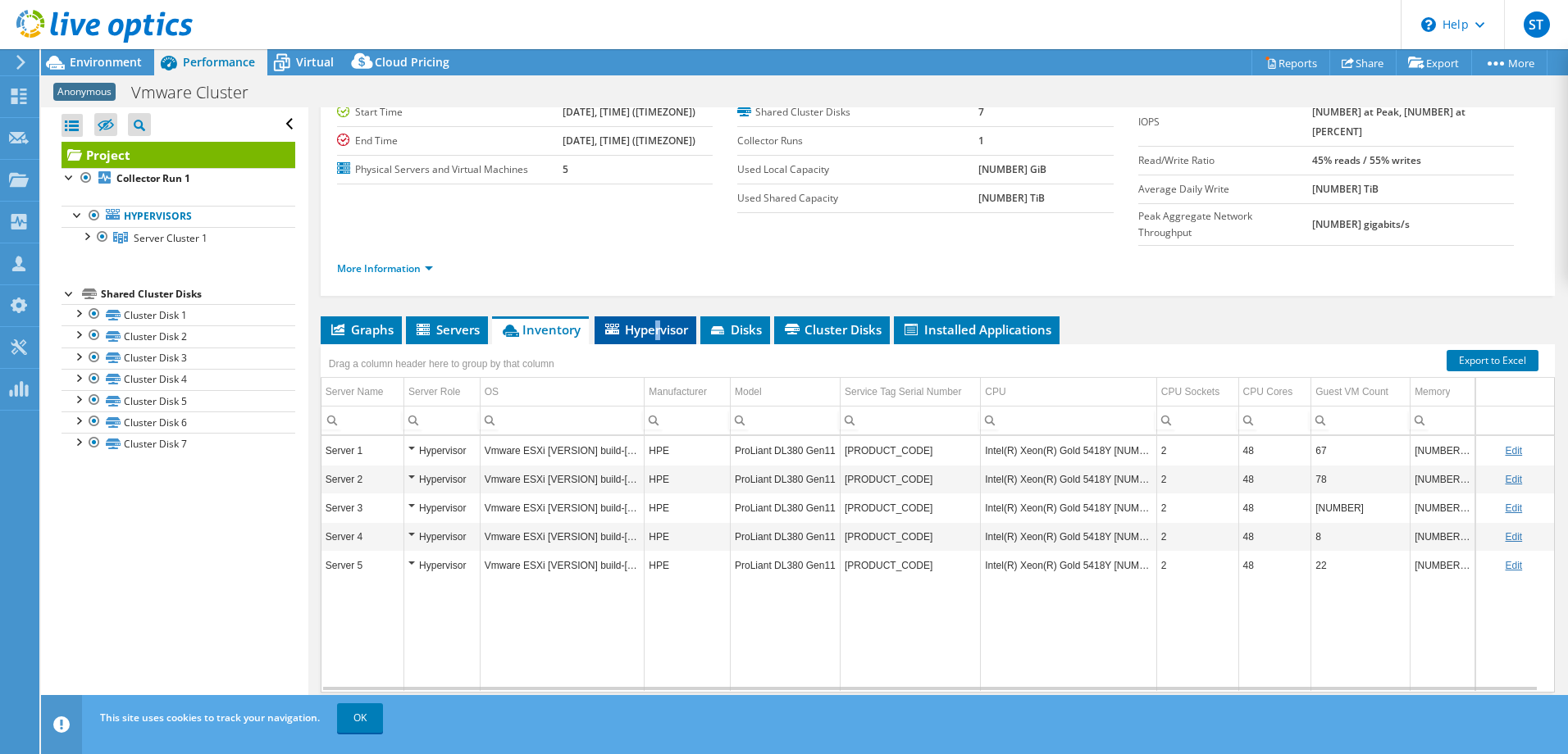 click on "Hypervisor" at bounding box center (645, 329) 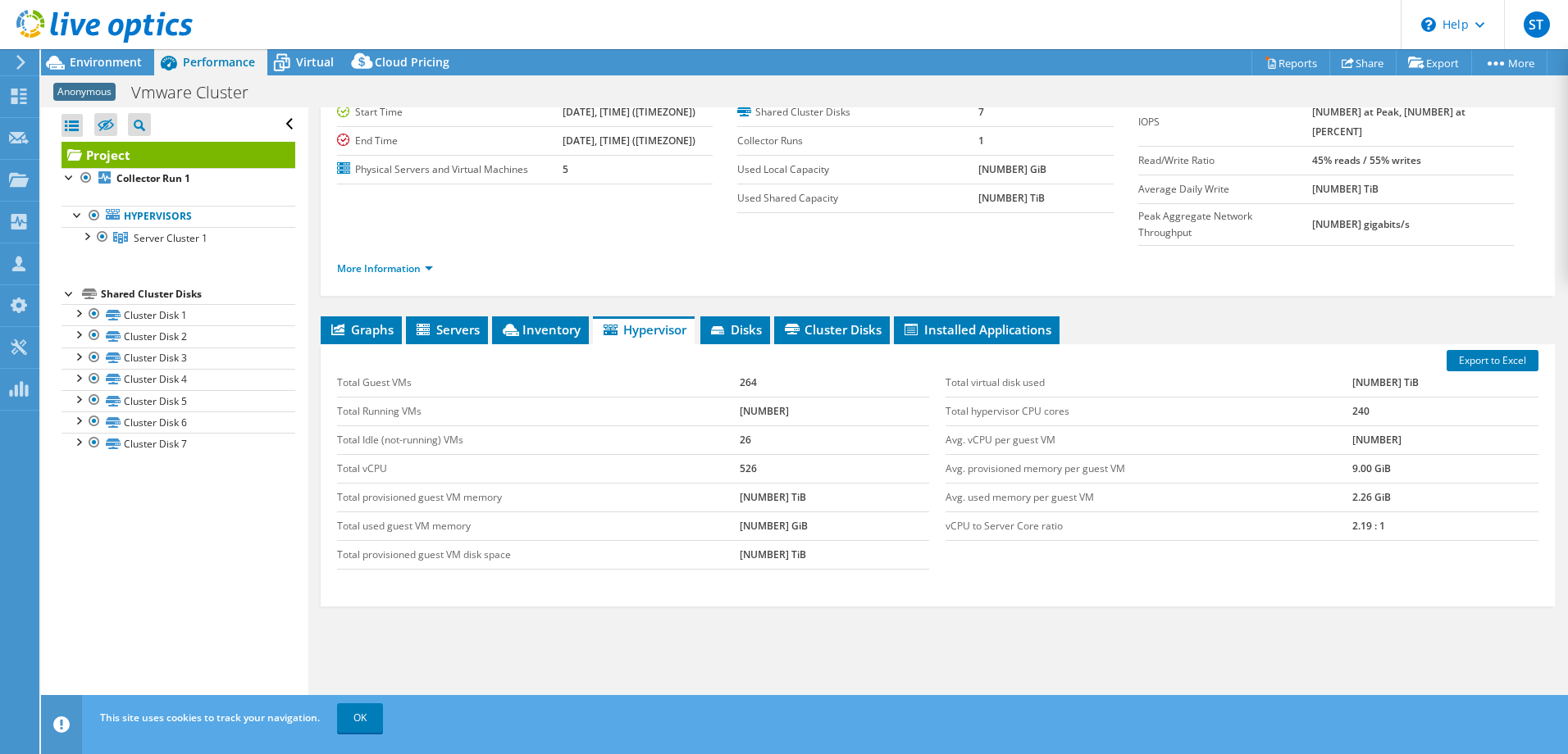 drag, startPoint x: 662, startPoint y: 489, endPoint x: 635, endPoint y: 480, distance: 28.460499 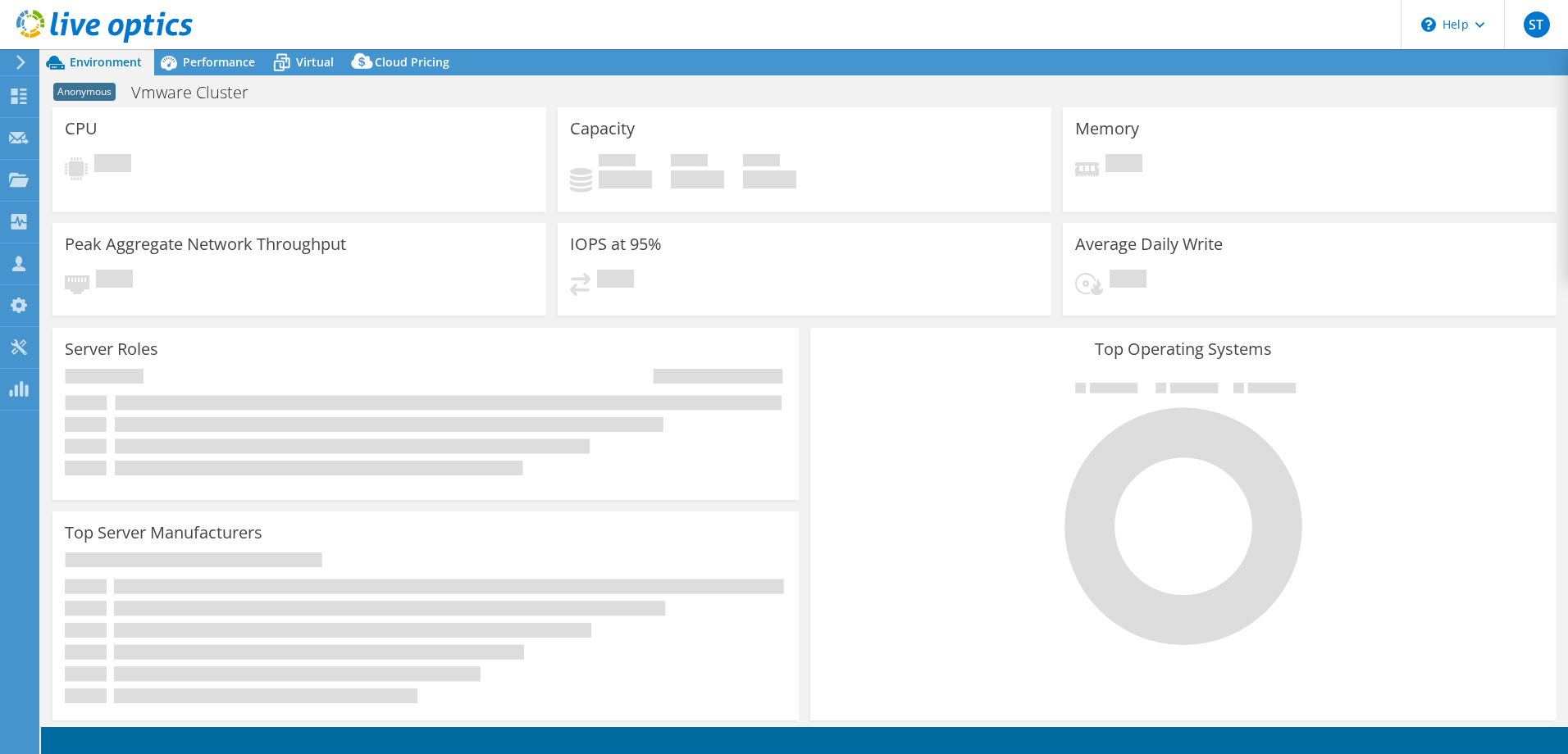 scroll, scrollTop: 0, scrollLeft: 0, axis: both 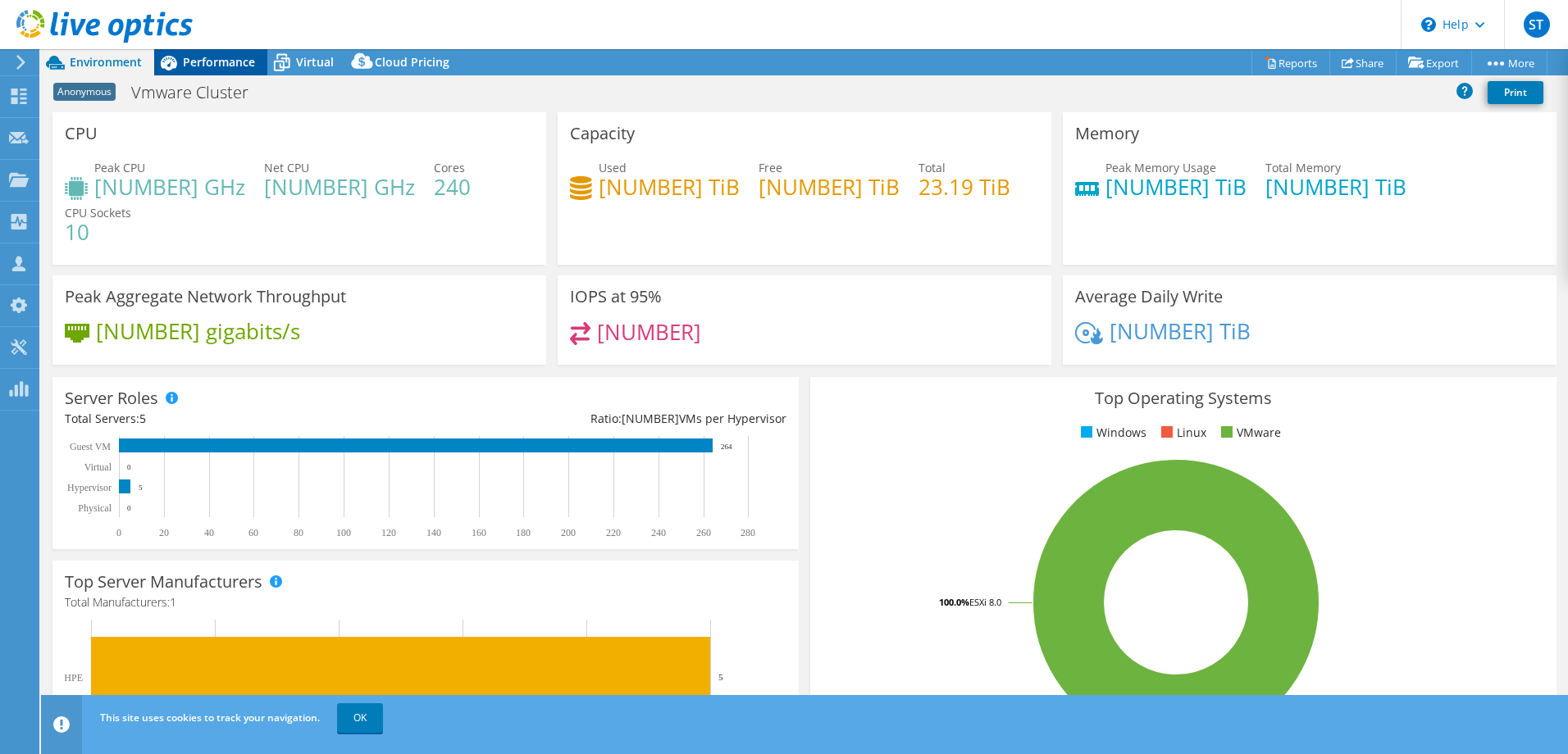 click on "Performance" at bounding box center (219, 61) 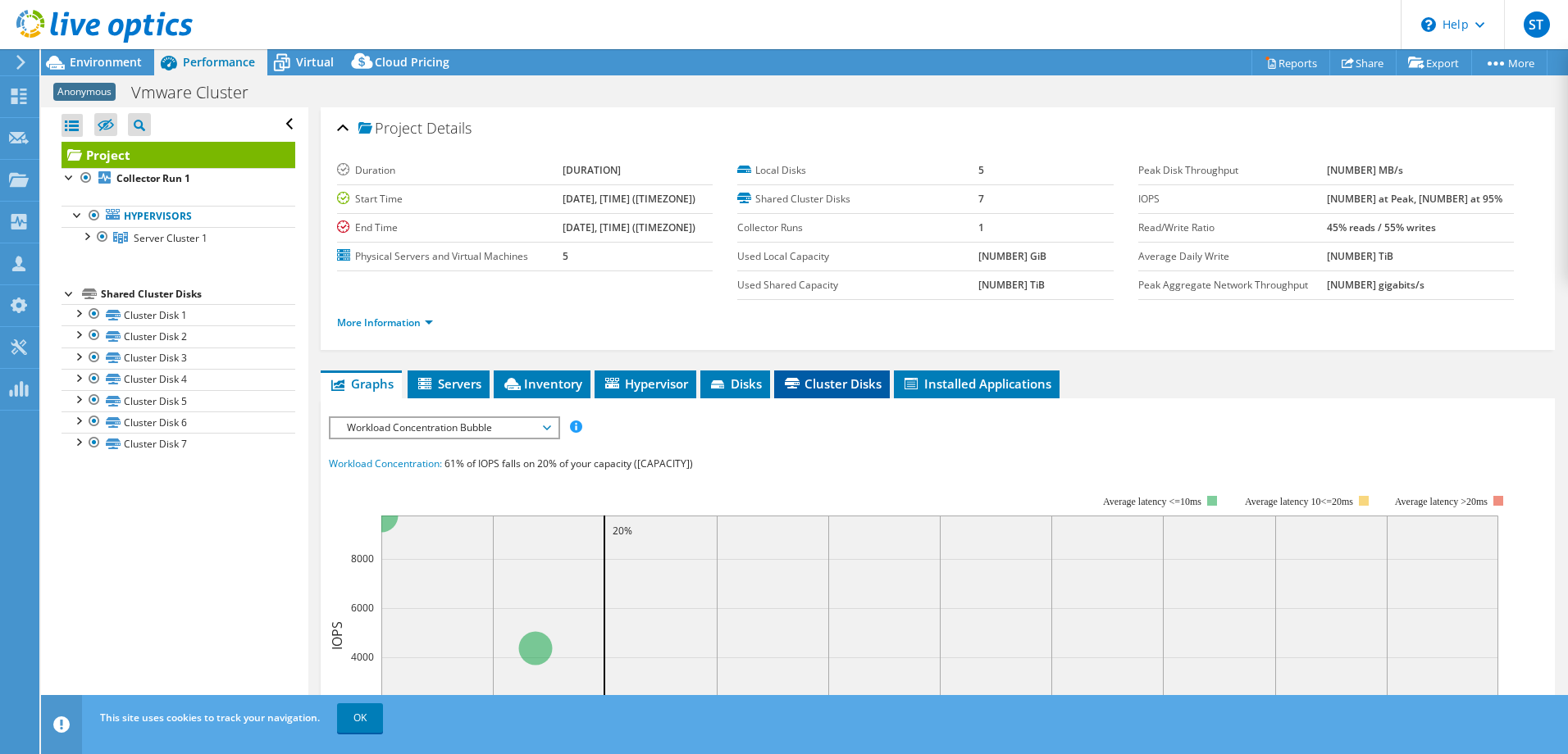 click on "Cluster Disks" at bounding box center (832, 384) 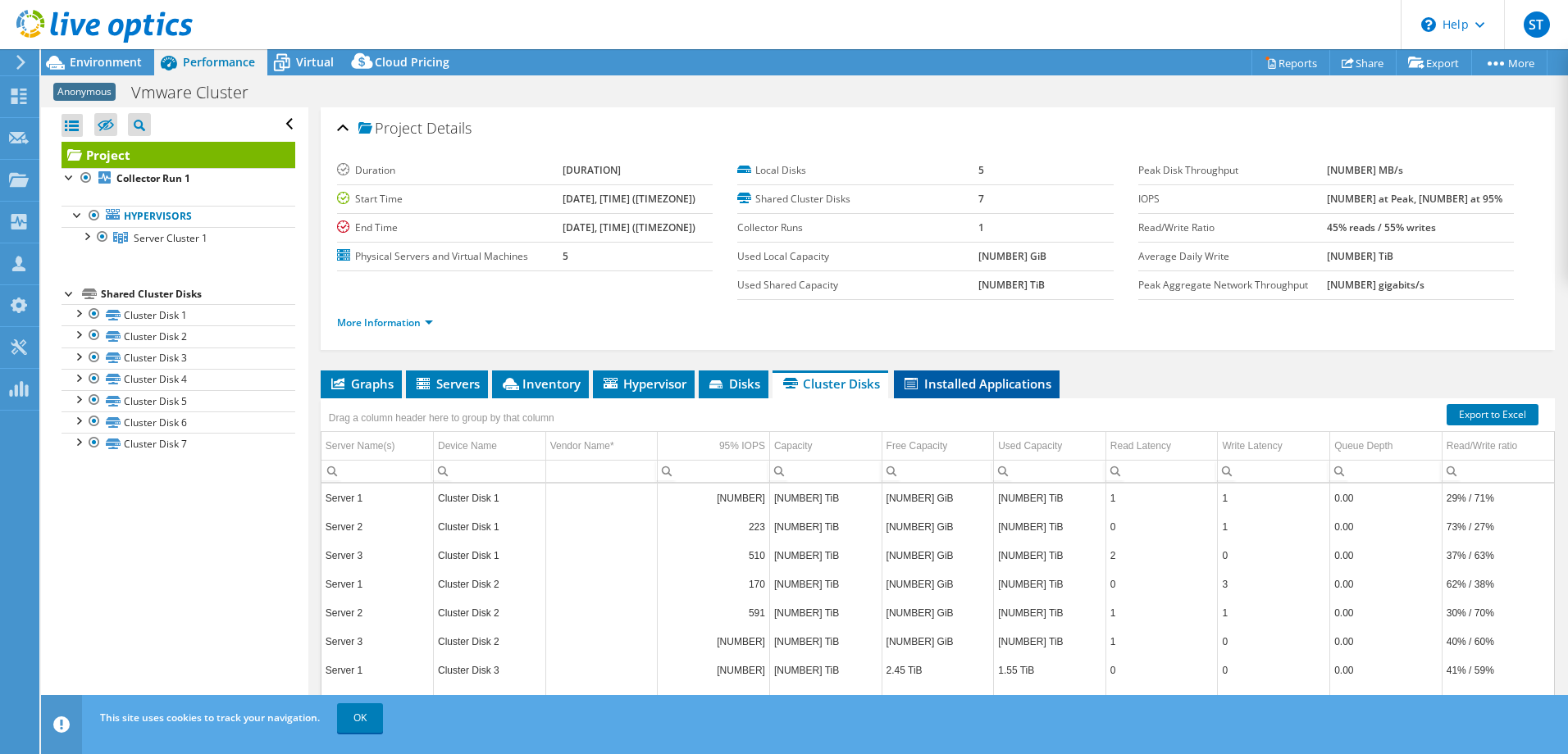 click on "Installed Applications" at bounding box center (977, 384) 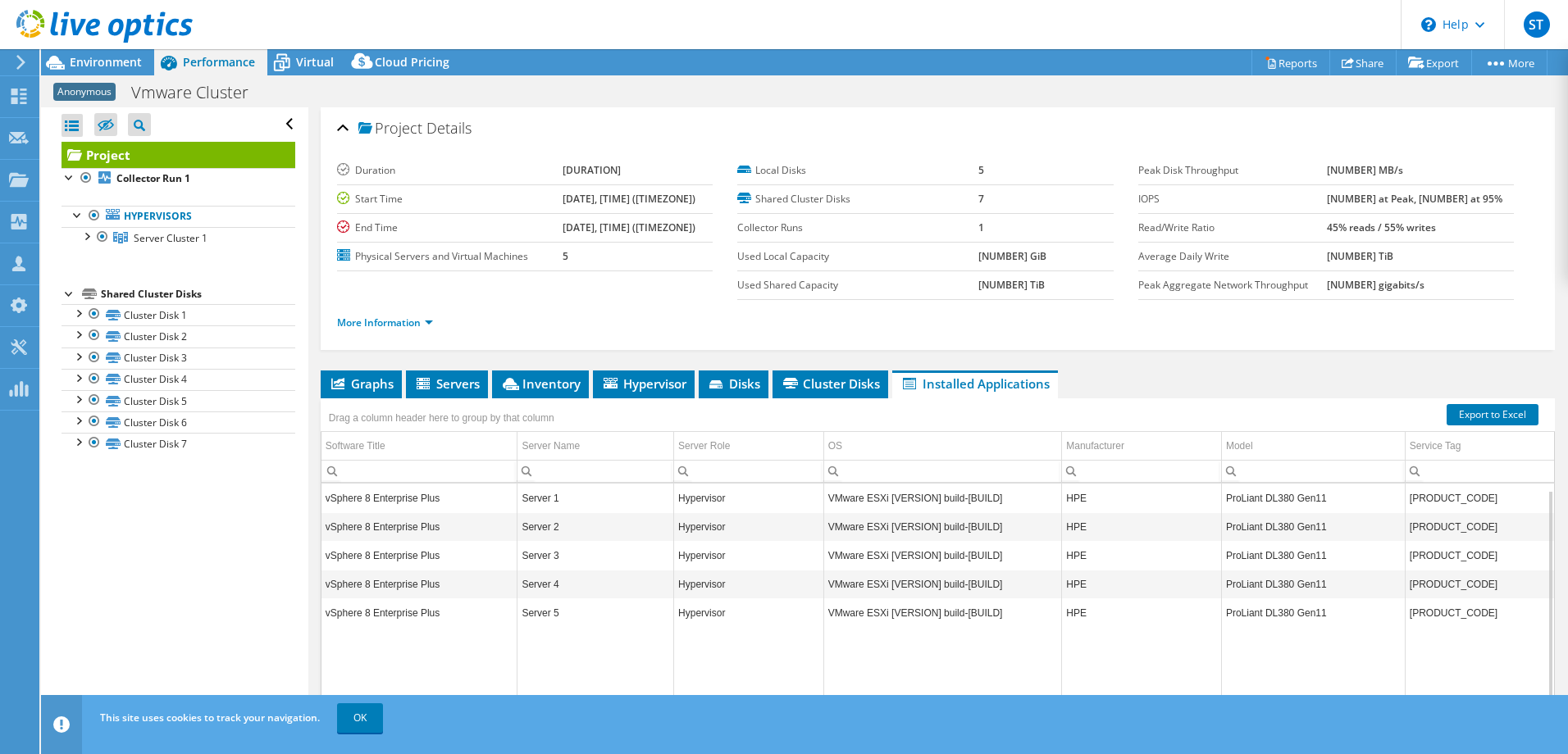 scroll, scrollTop: 7, scrollLeft: 0, axis: vertical 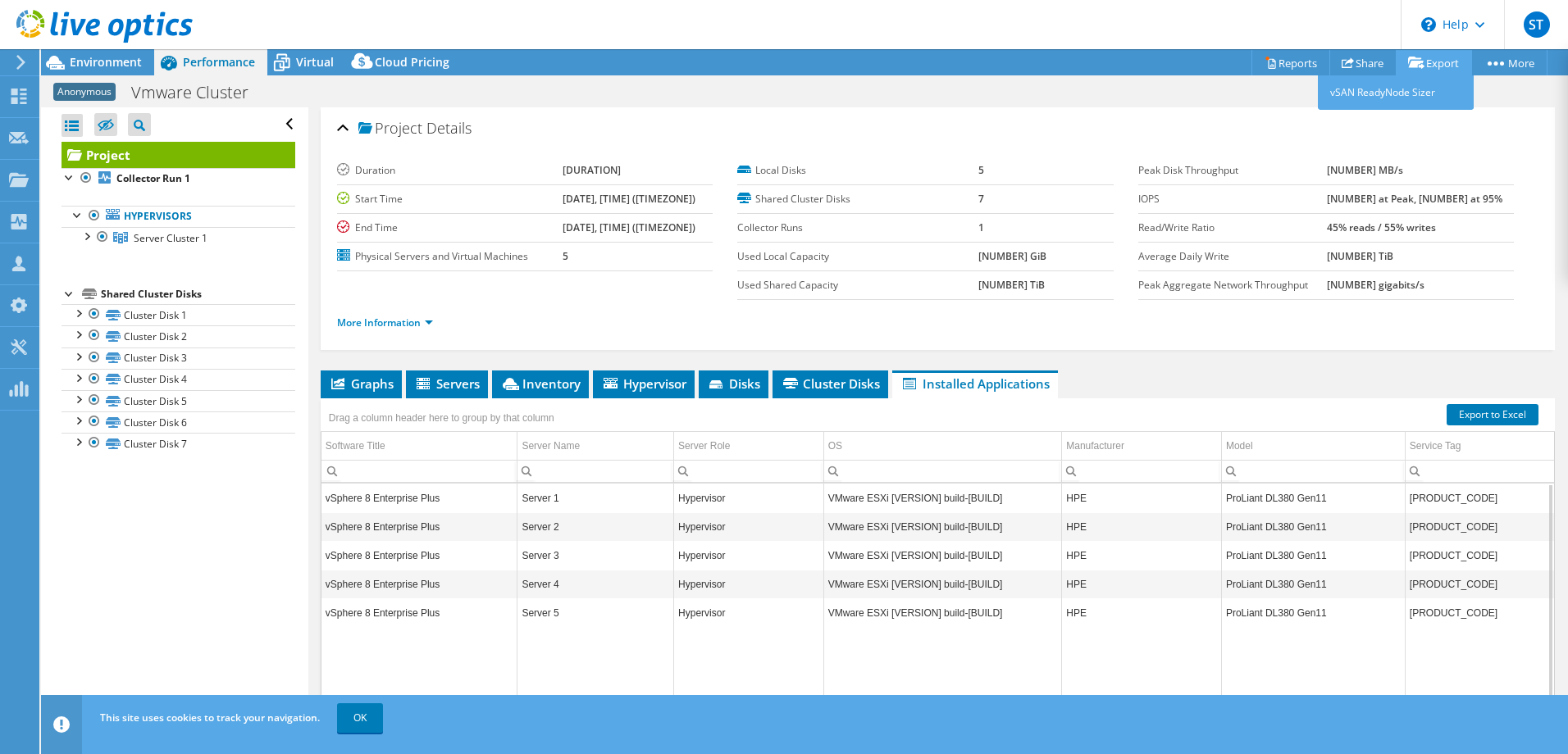 click on "Export" at bounding box center (1434, 62) 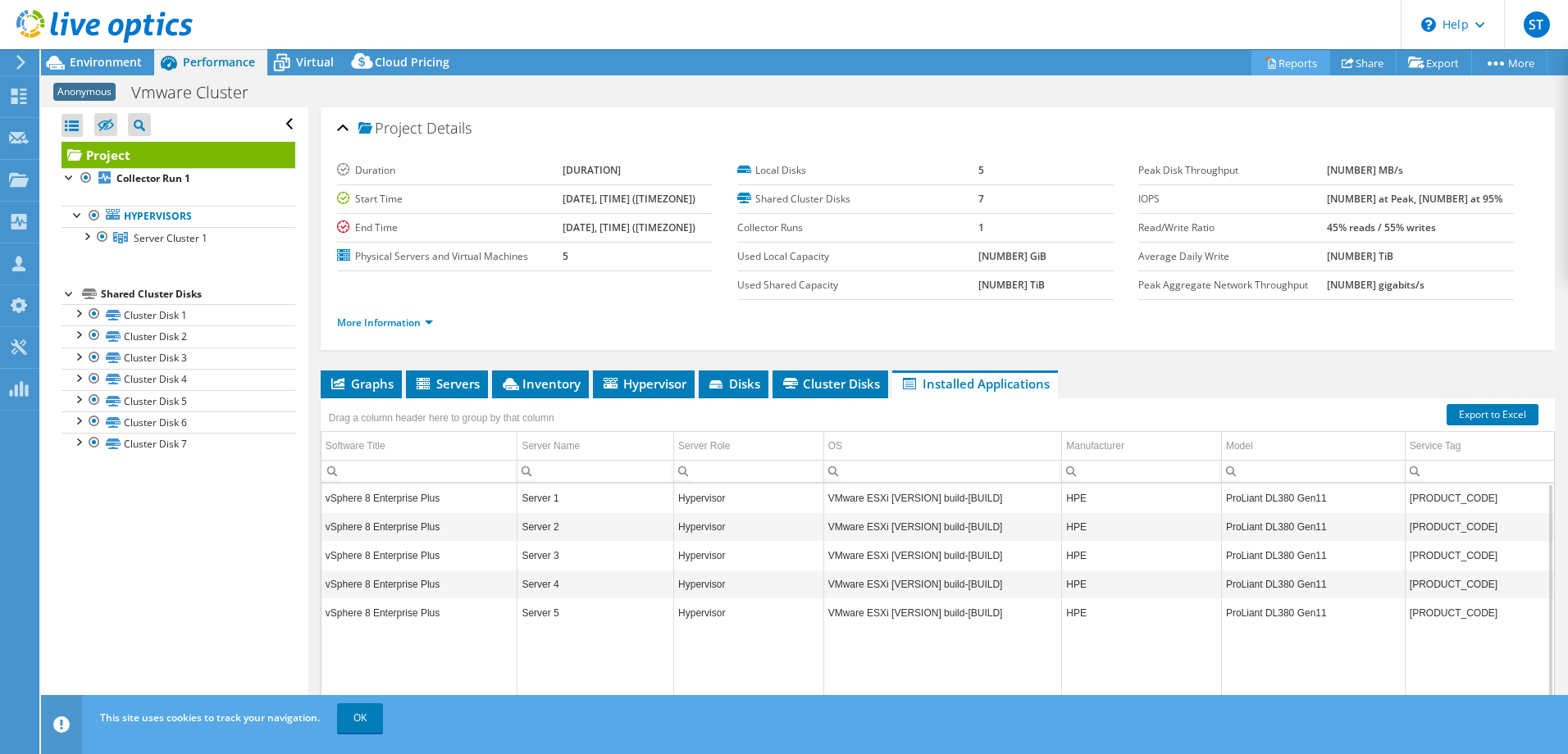 click on "Reports" at bounding box center (1291, 62) 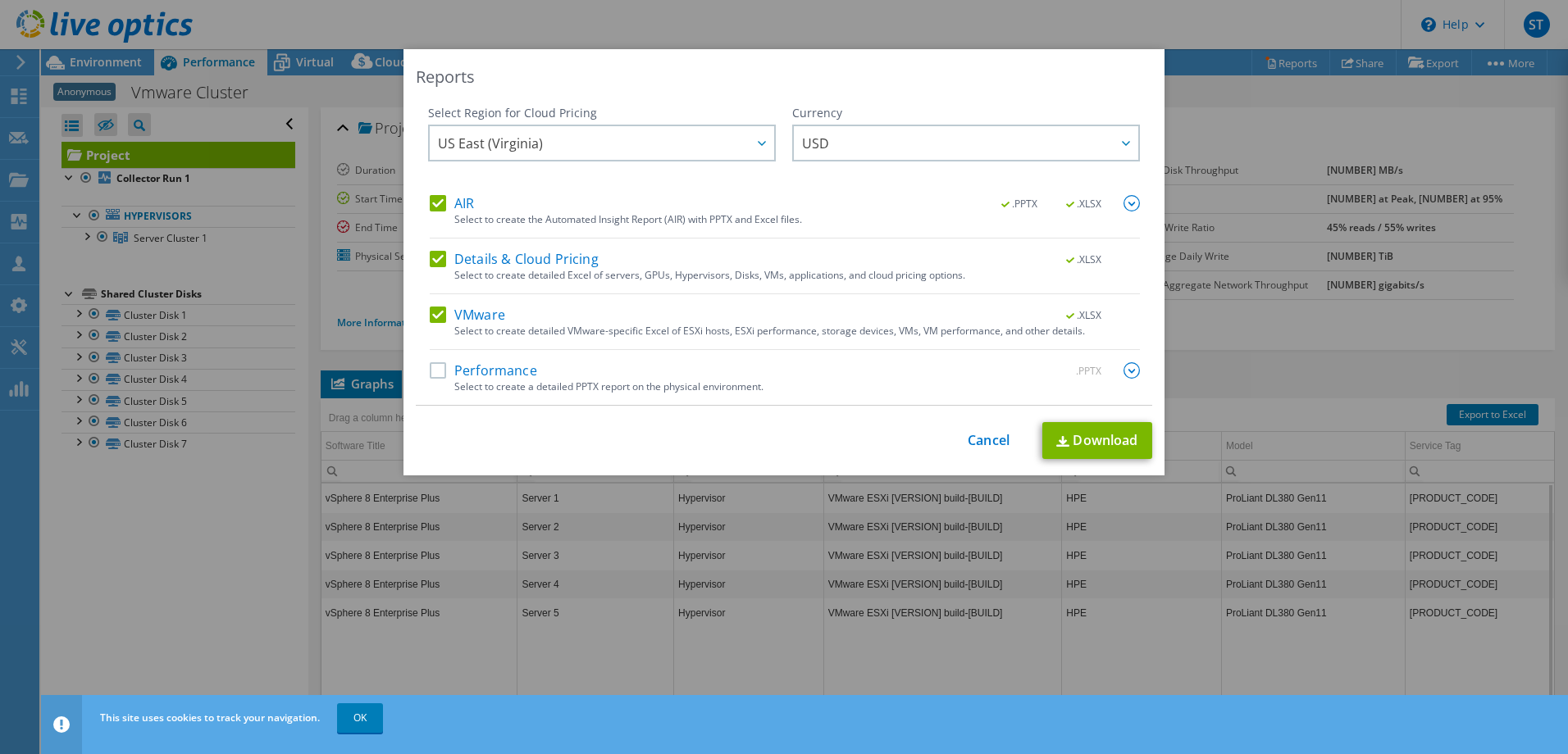 click on "Performance" at bounding box center [483, 370] 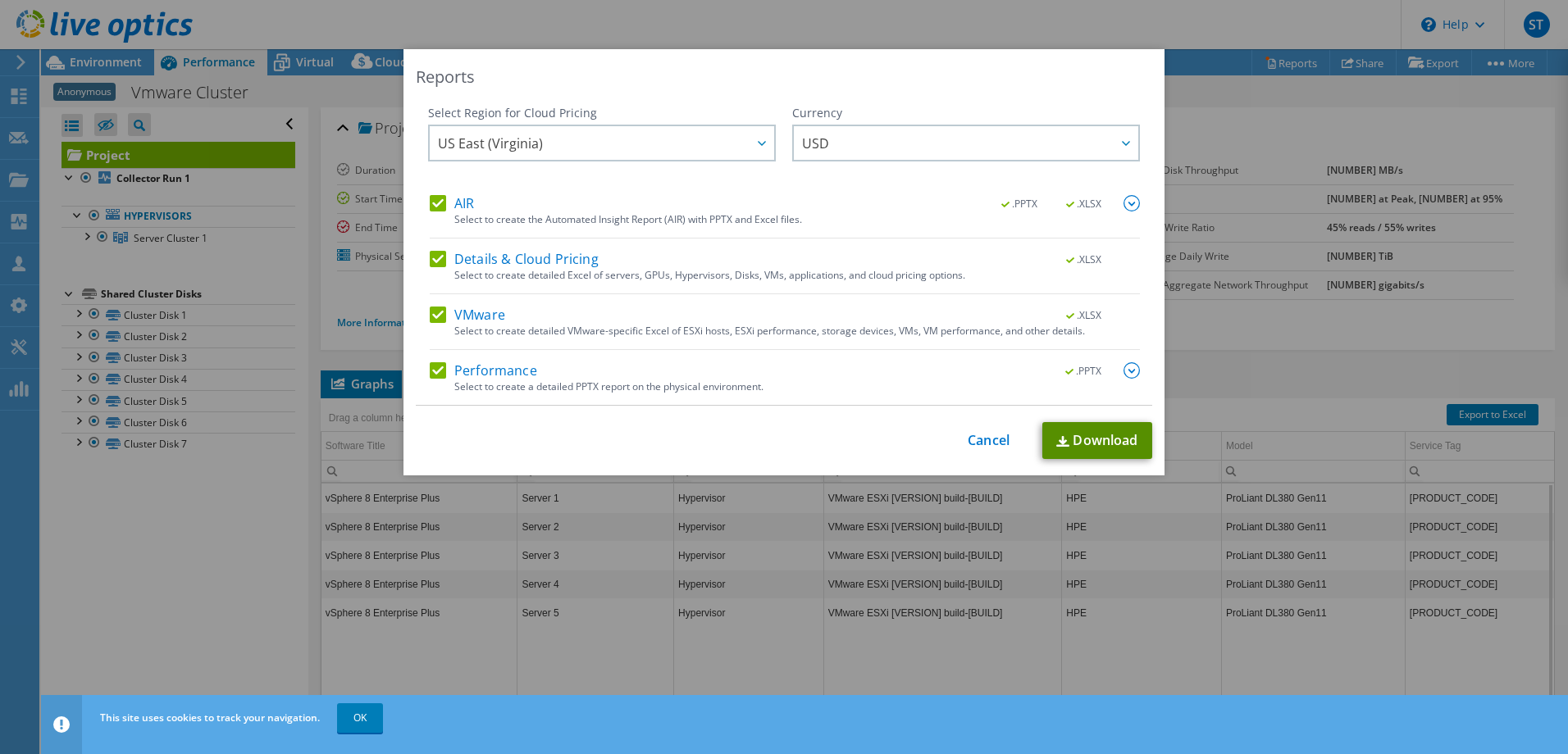 click on "Download" at bounding box center (1097, 440) 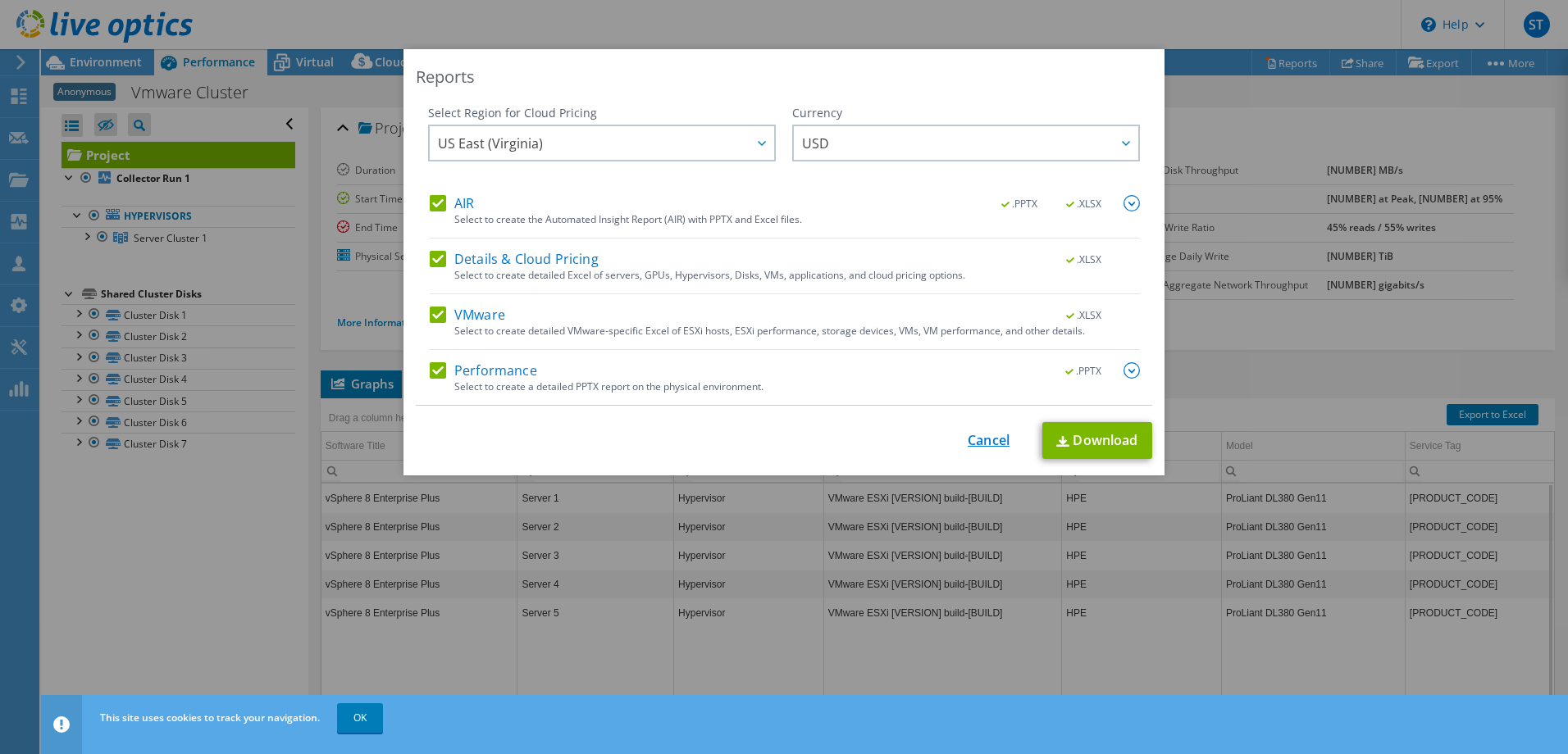 click on "Cancel" at bounding box center (988, 440) 